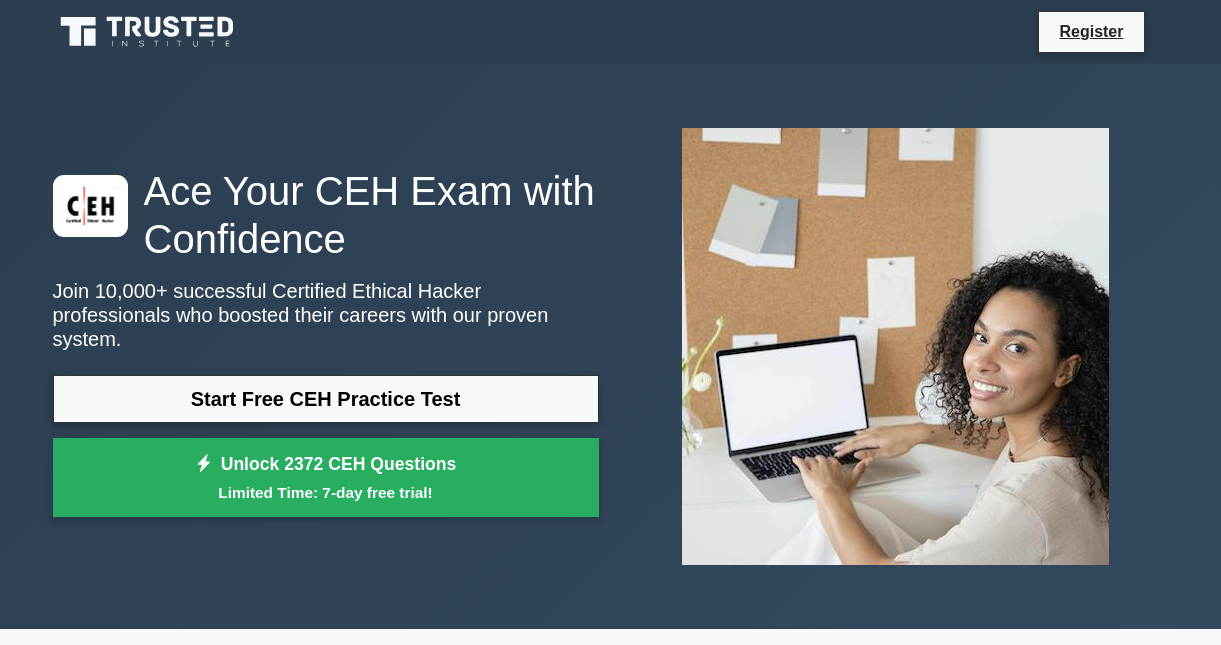 scroll, scrollTop: 0, scrollLeft: 0, axis: both 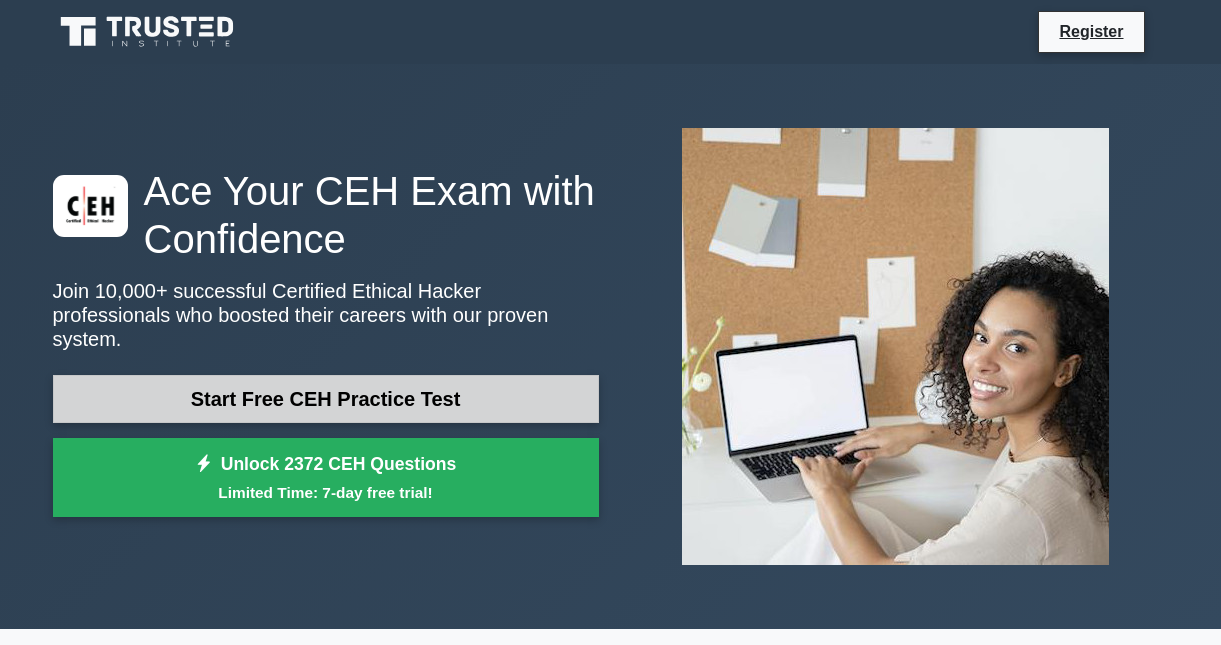 click on "Start Free CEH Practice Test" at bounding box center (326, 399) 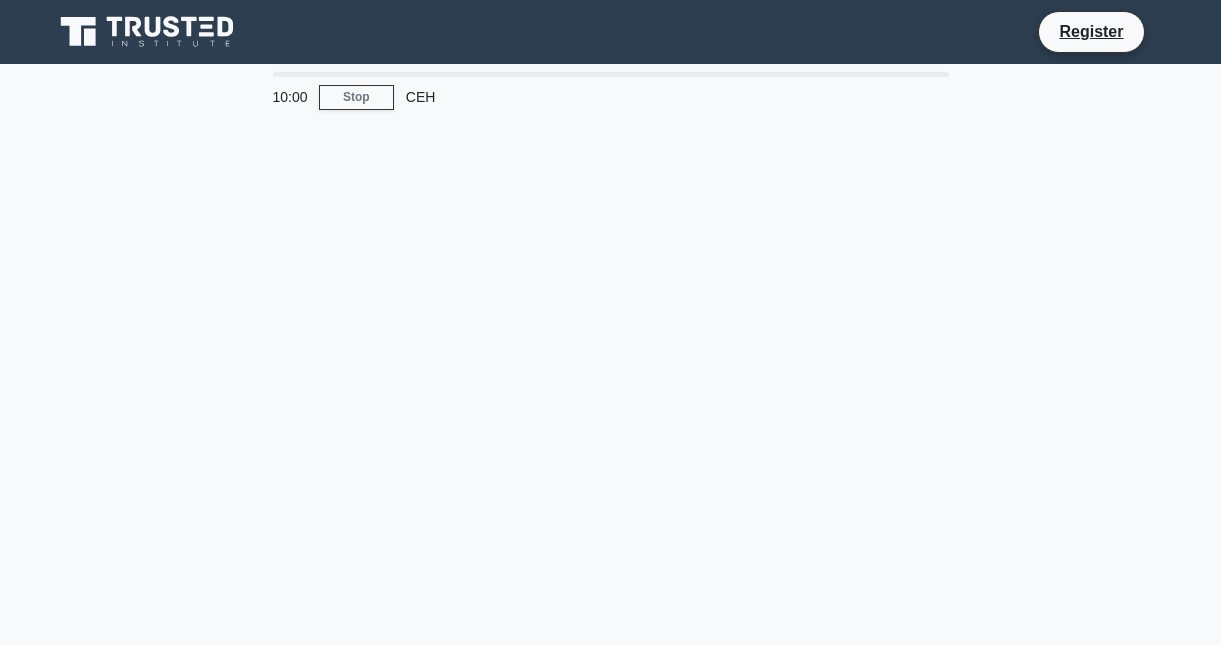 scroll, scrollTop: 0, scrollLeft: 0, axis: both 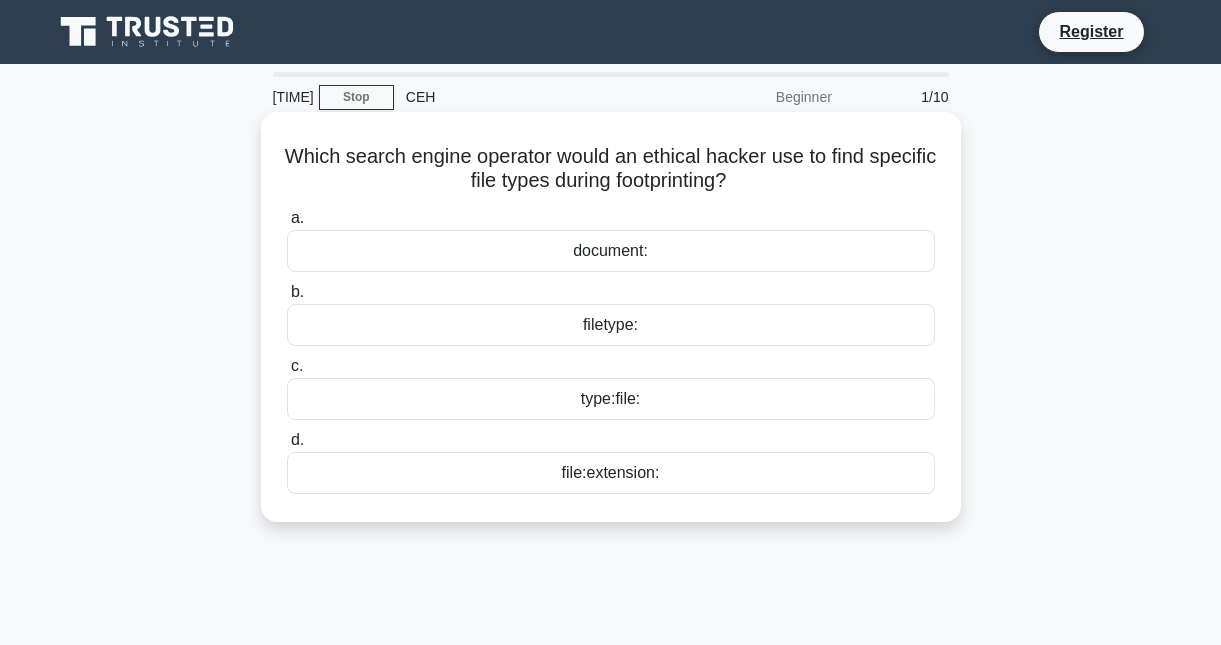 click on "filetype:" at bounding box center (611, 325) 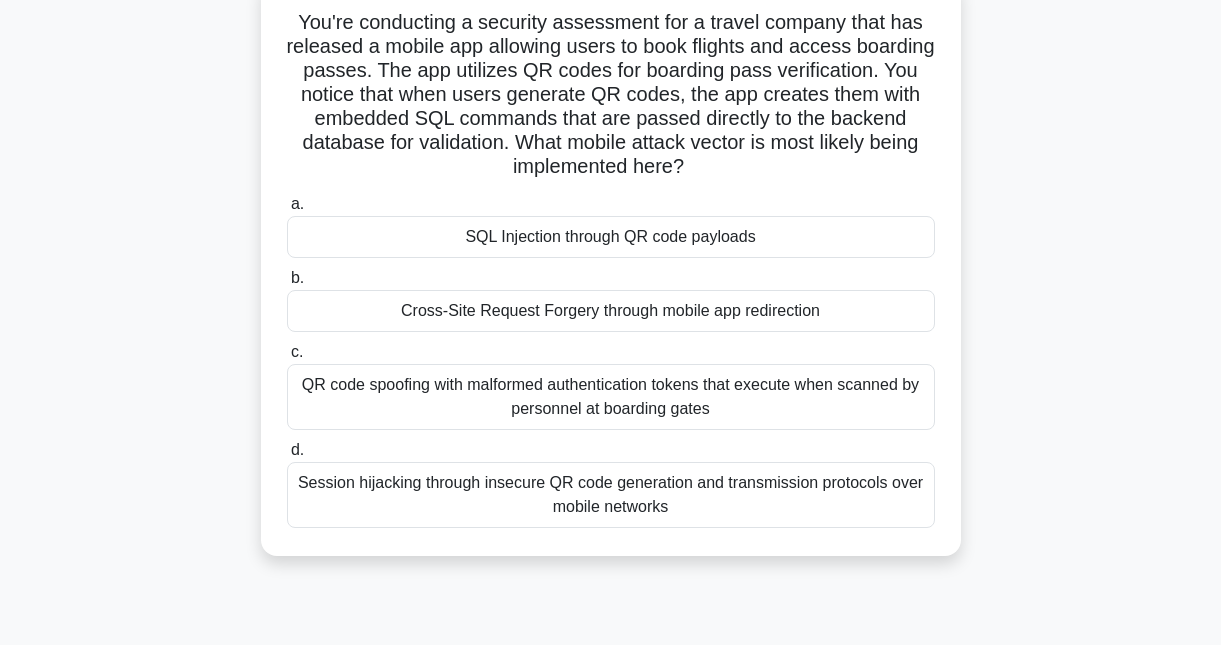 scroll, scrollTop: 138, scrollLeft: 0, axis: vertical 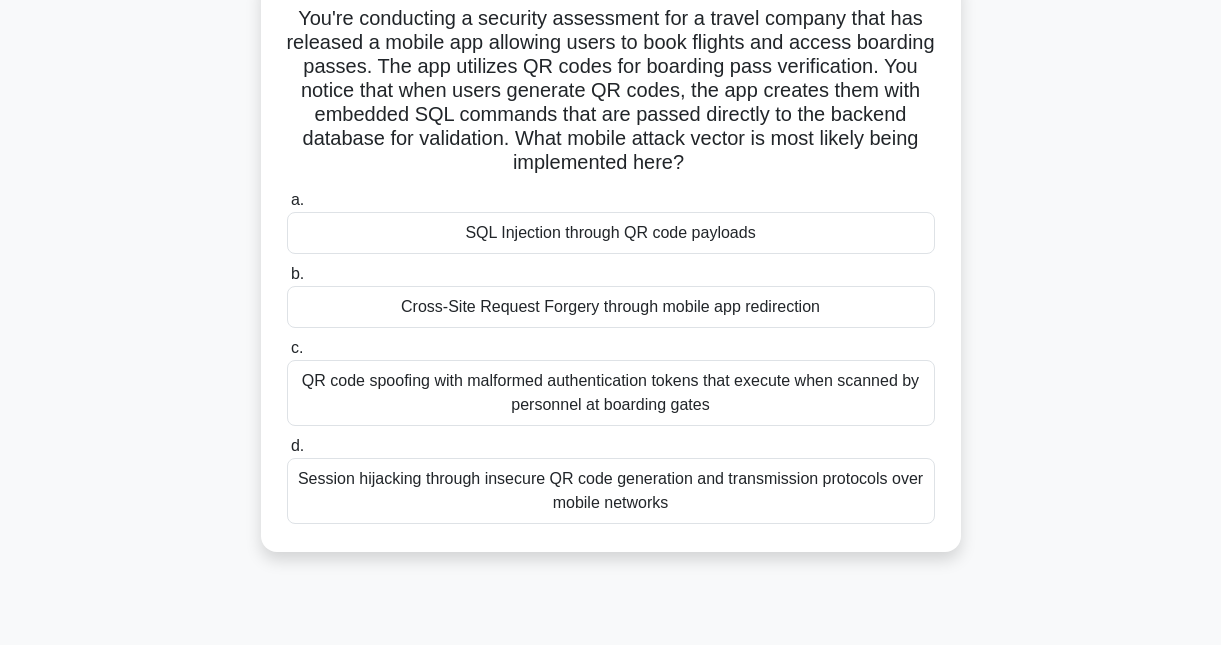 click on "SQL Injection through QR code payloads" at bounding box center (611, 233) 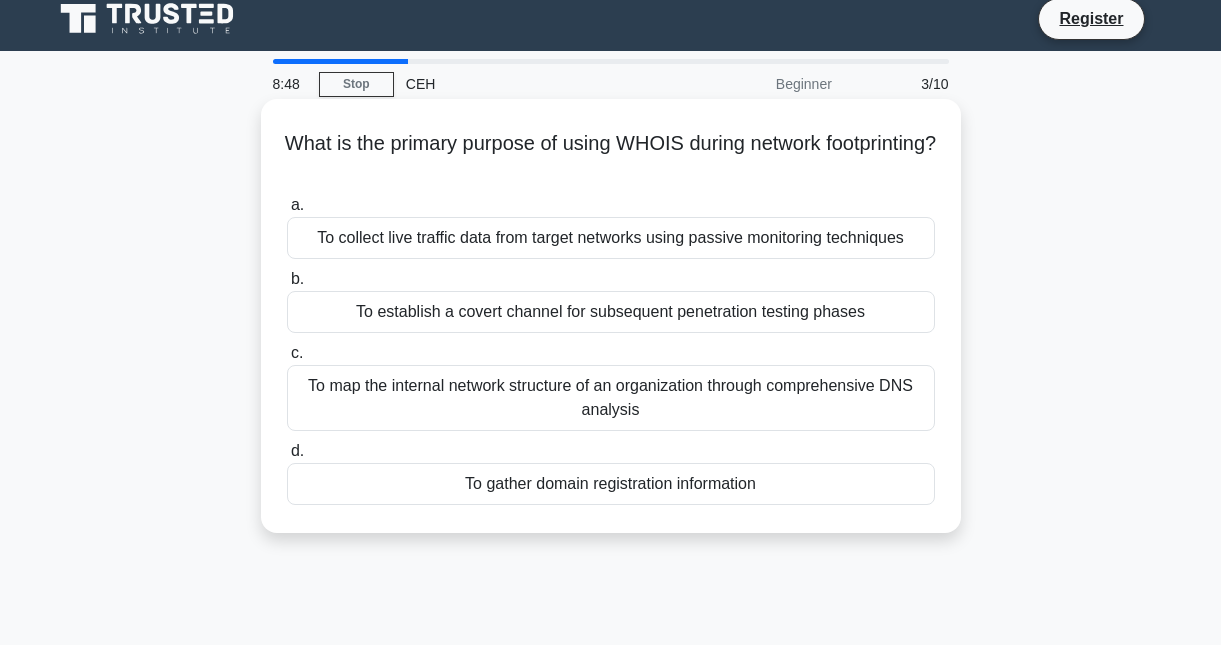 scroll, scrollTop: 0, scrollLeft: 0, axis: both 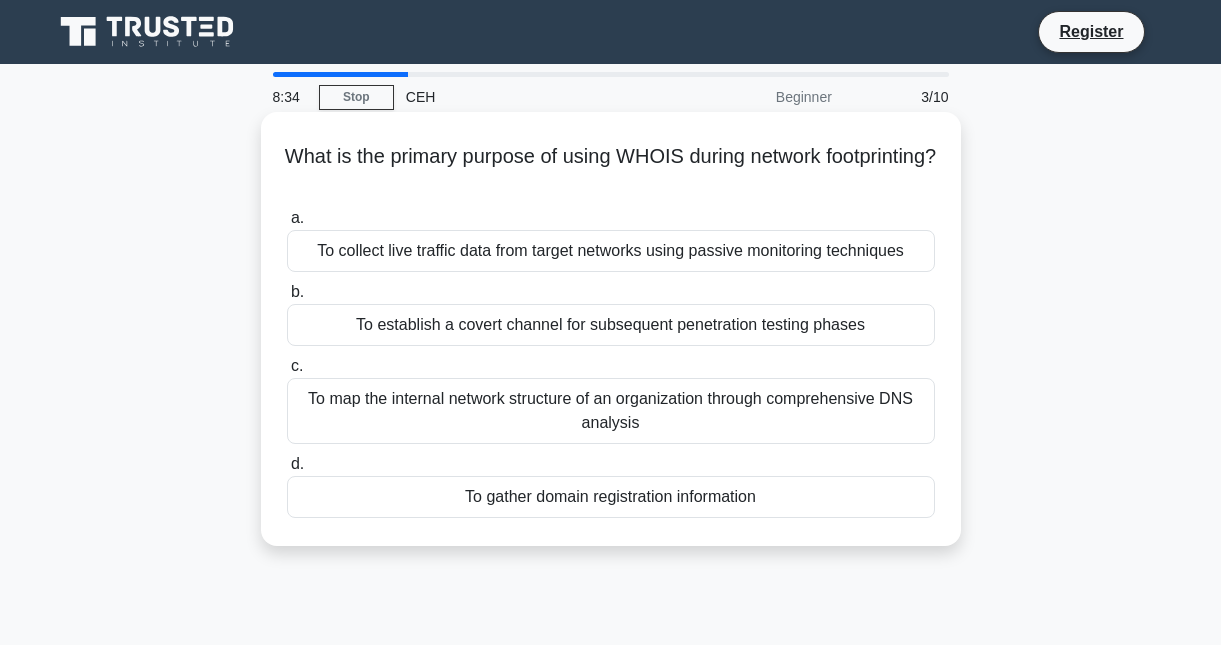 click on "To map the internal network structure of an organization through comprehensive DNS analysis" at bounding box center (611, 411) 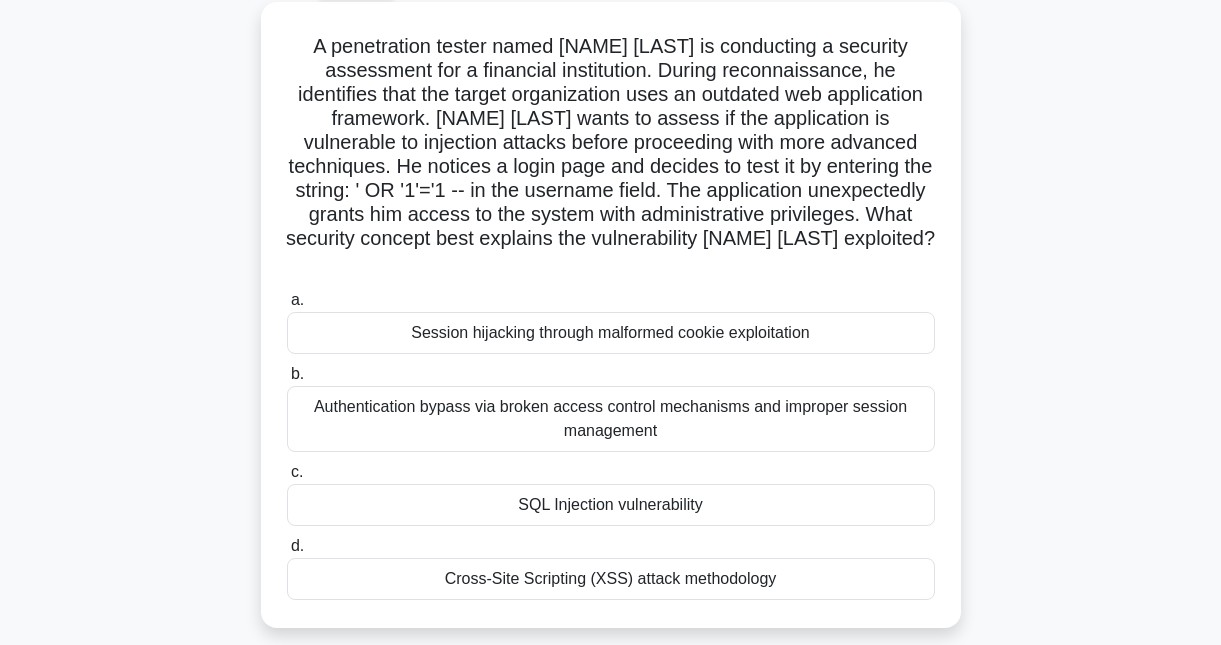 scroll, scrollTop: 116, scrollLeft: 0, axis: vertical 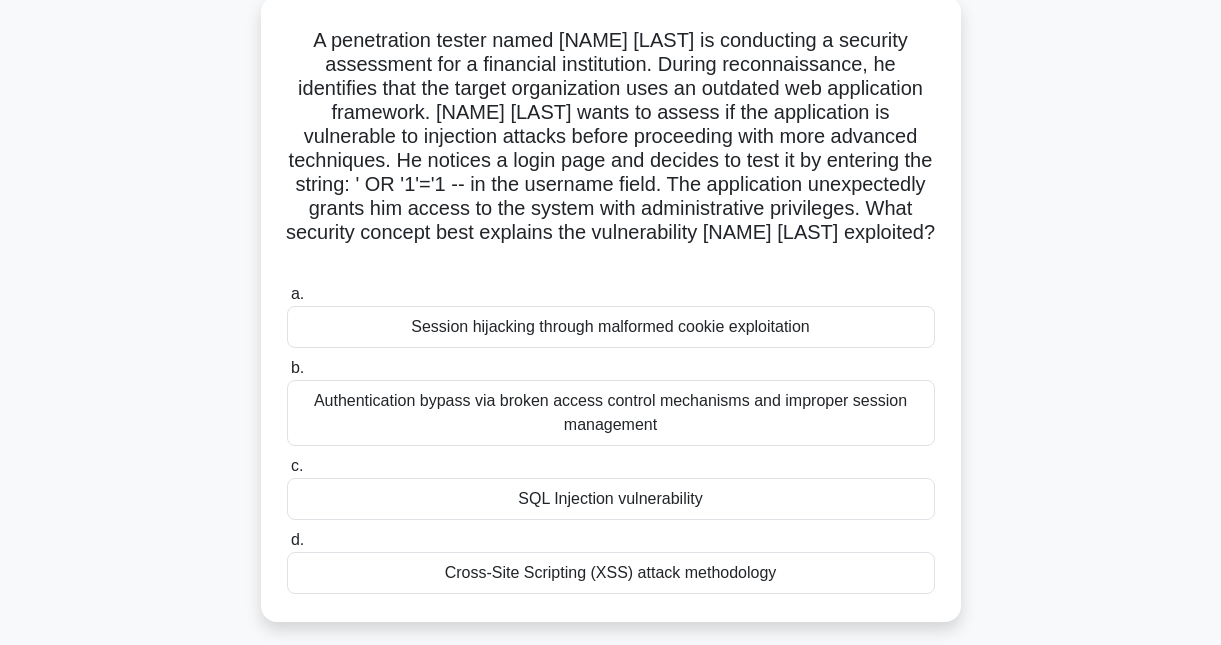 click on "SQL Injection vulnerability" at bounding box center [611, 499] 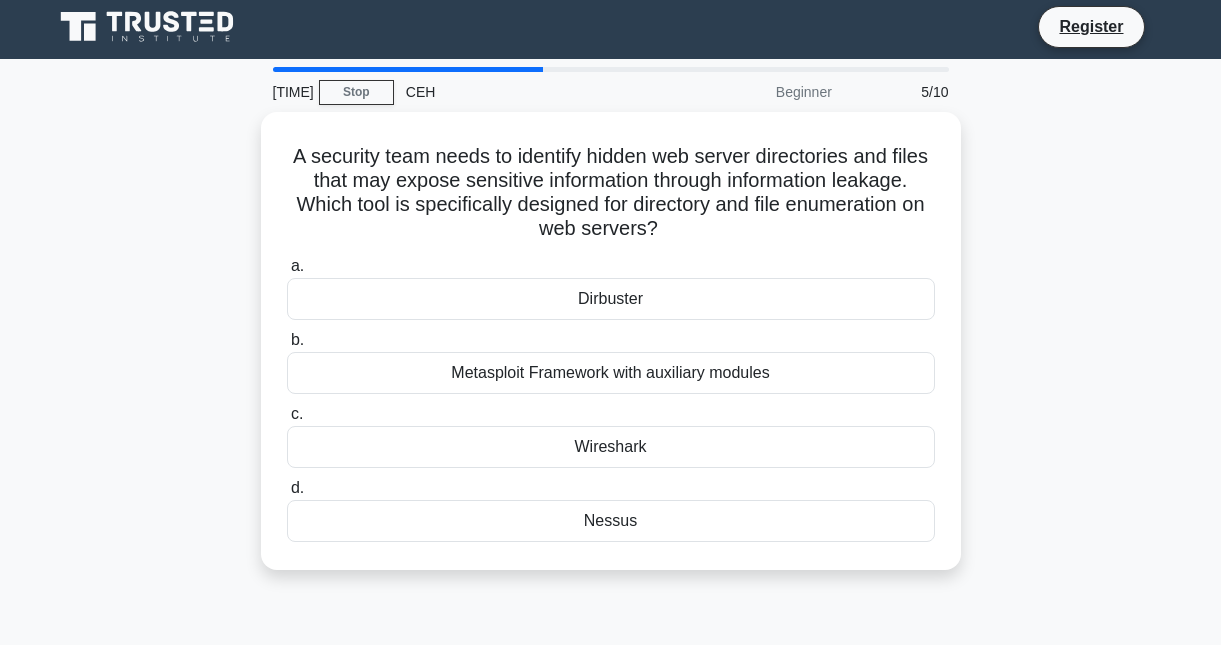 scroll, scrollTop: 0, scrollLeft: 0, axis: both 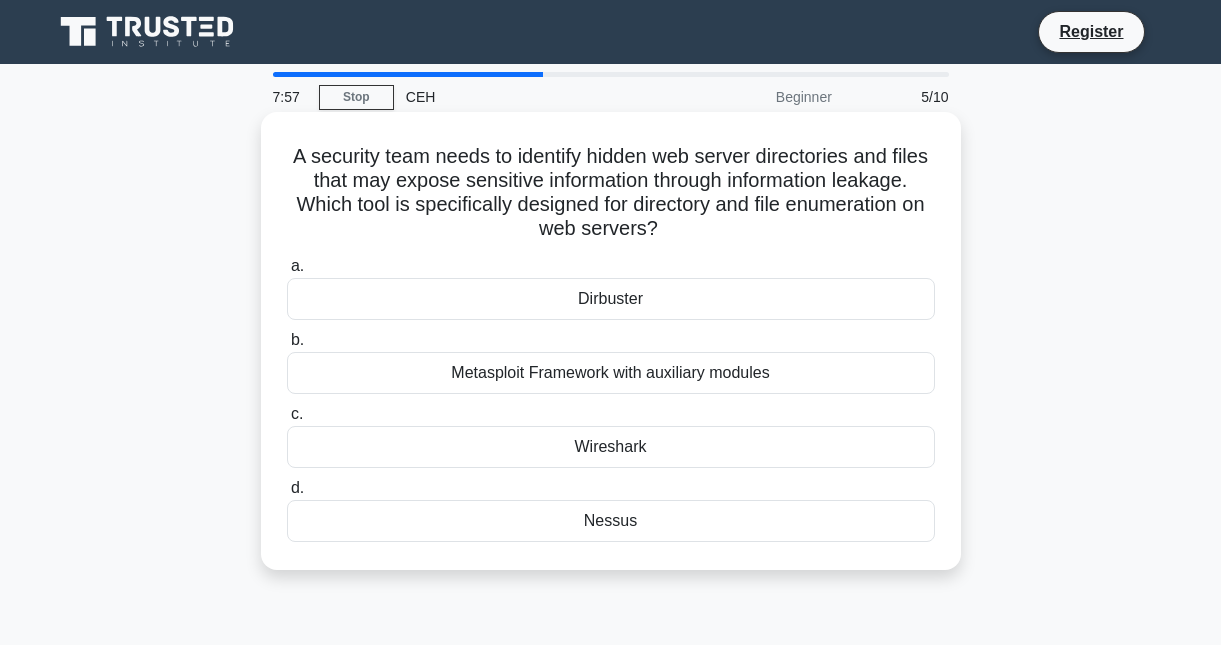 click on "Nessus" at bounding box center (611, 521) 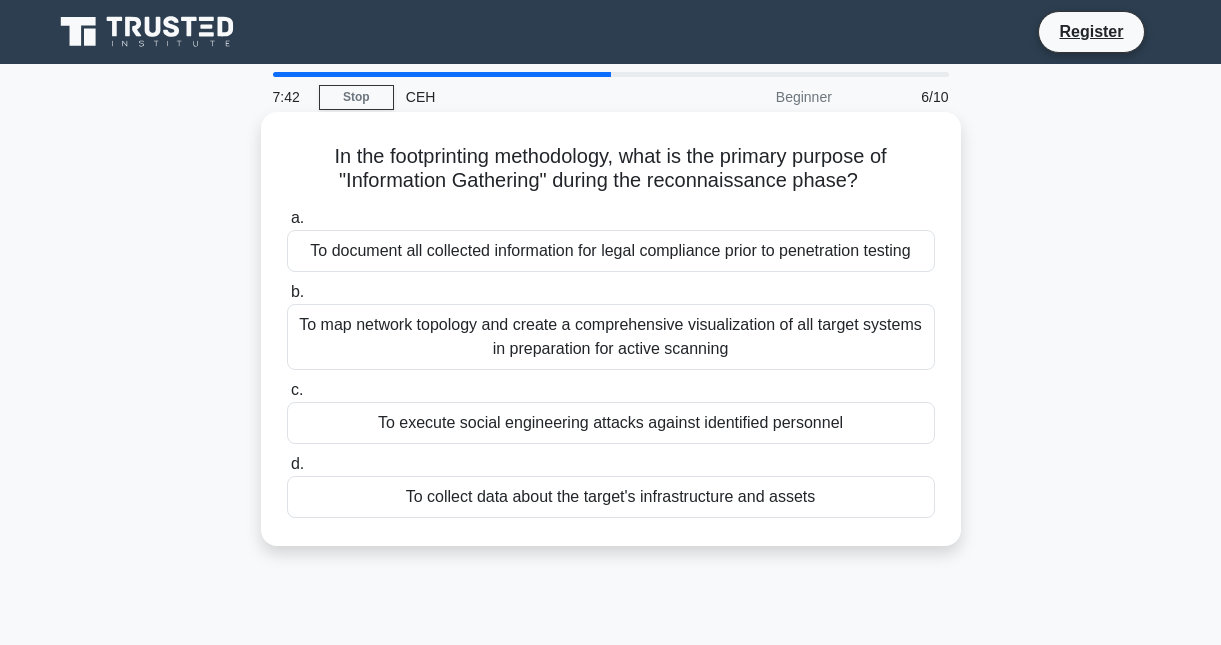 click on "To map network topology and create a comprehensive visualization of all target systems in preparation for active scanning" at bounding box center [611, 337] 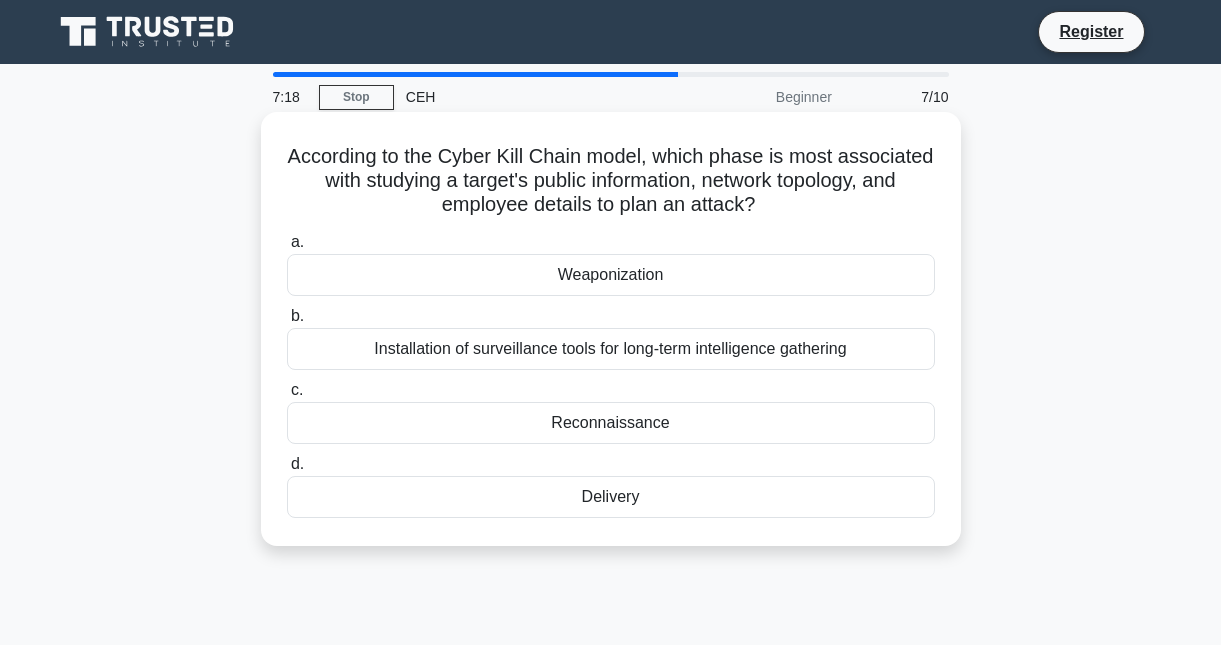click on "a.
Weaponization
b.
Installation of surveillance tools for long-term intelligence gathering
c. d." at bounding box center (611, 374) 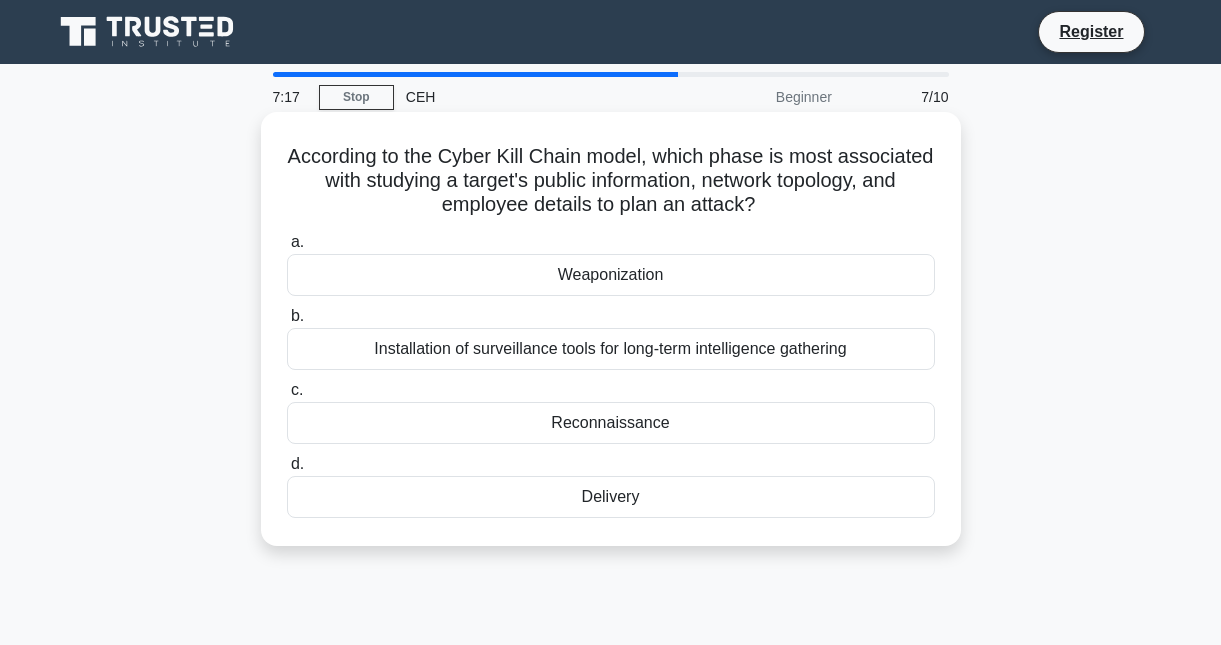 click on "Reconnaissance" at bounding box center (611, 423) 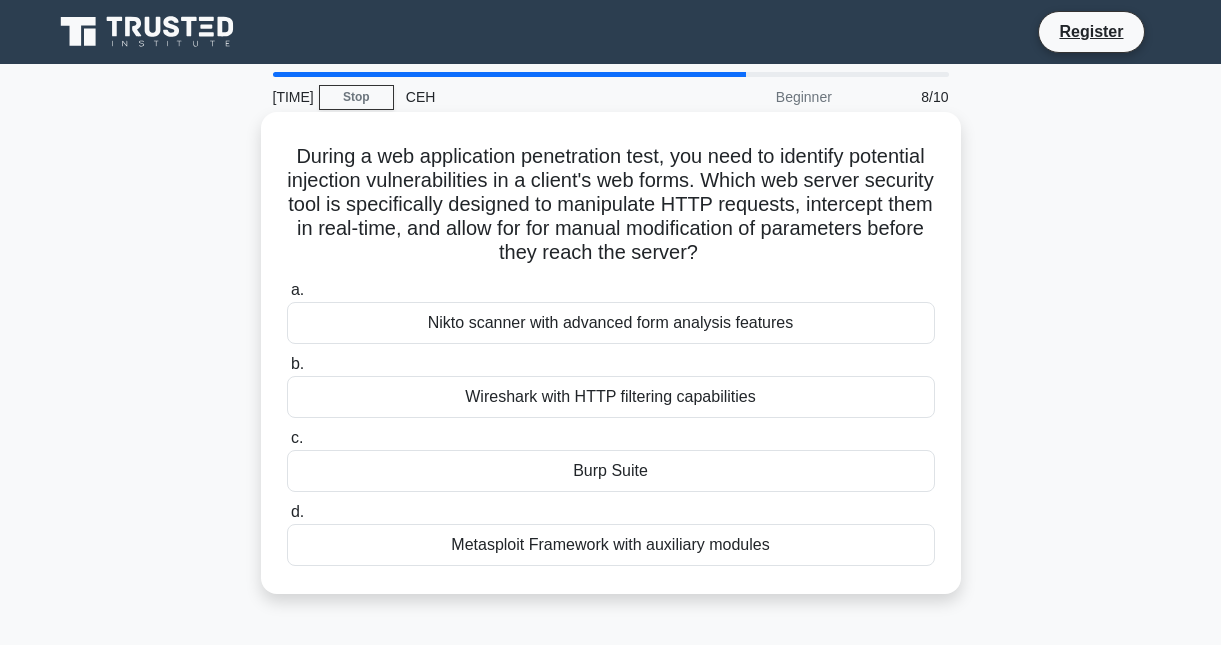 click on "Burp Suite" at bounding box center [611, 471] 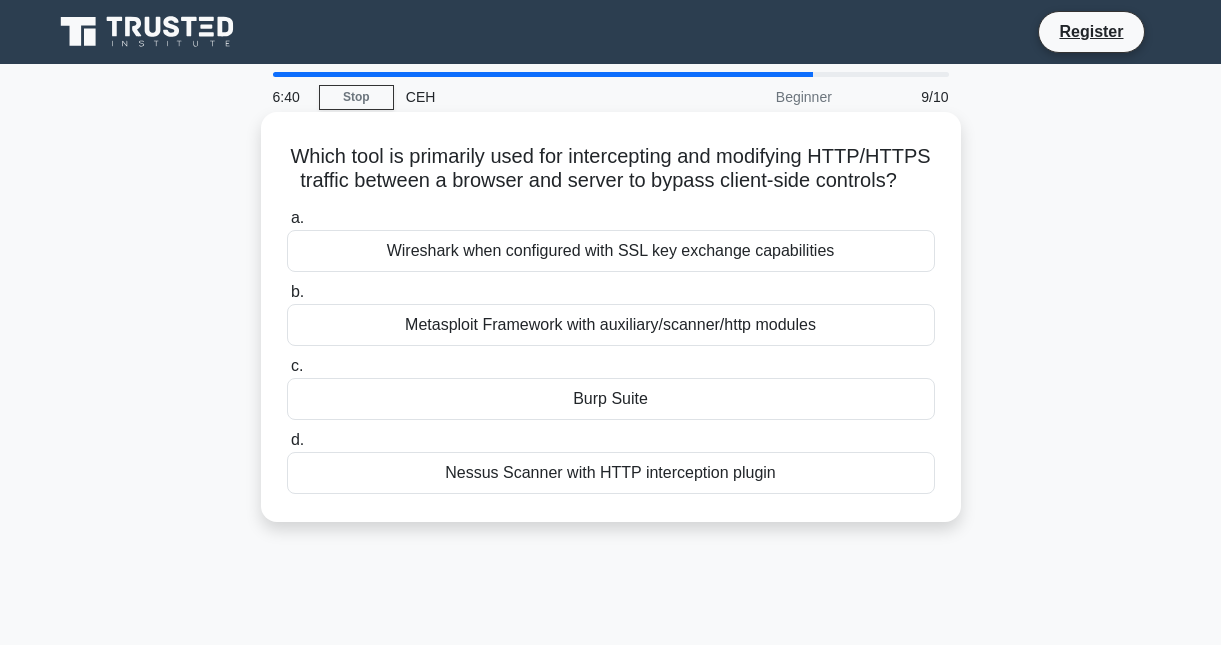 click on "Burp Suite" at bounding box center (611, 399) 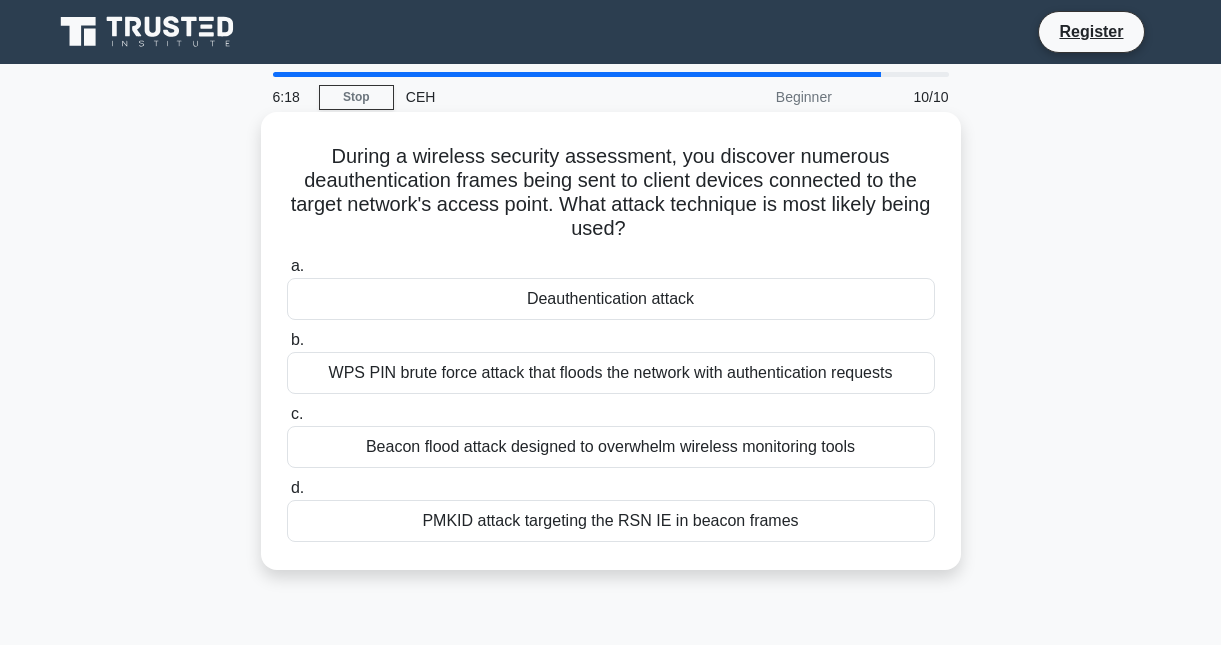 click on "Deauthentication attack" at bounding box center [611, 299] 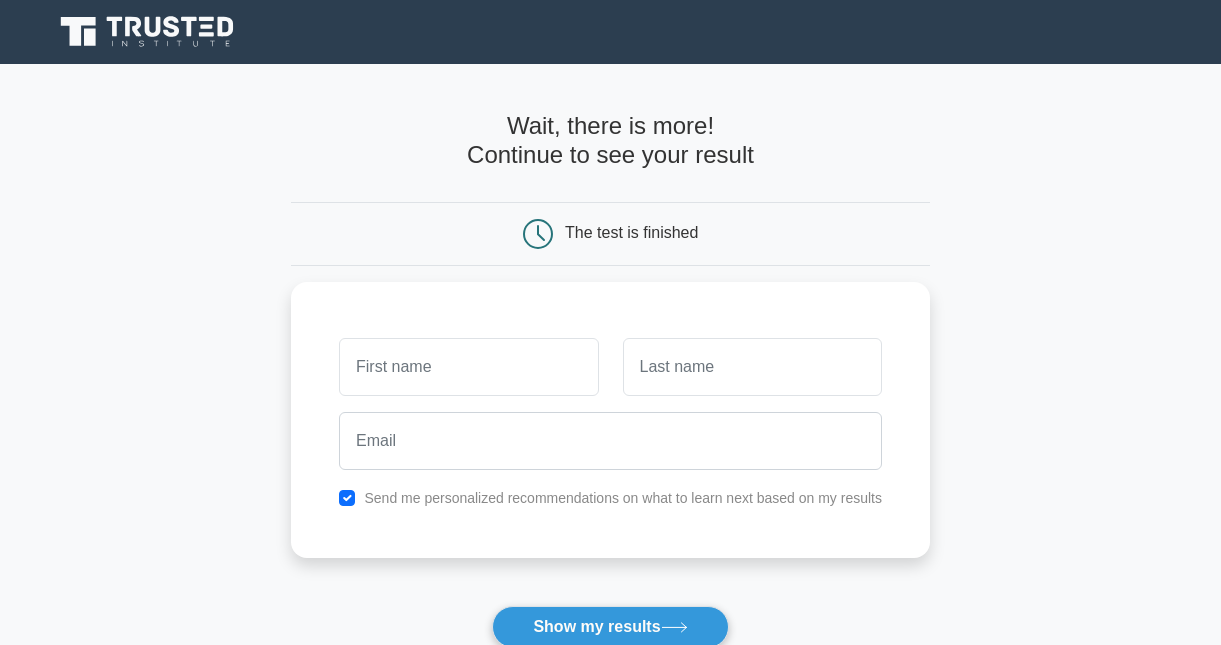 scroll, scrollTop: 0, scrollLeft: 0, axis: both 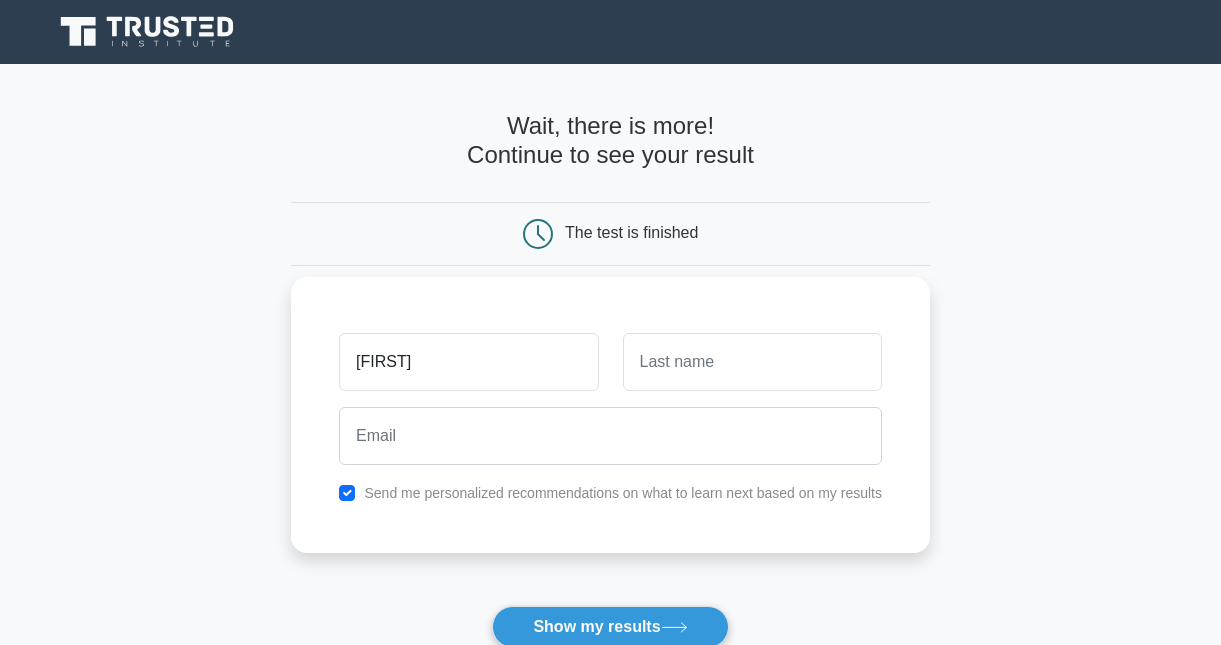 type on "aishath" 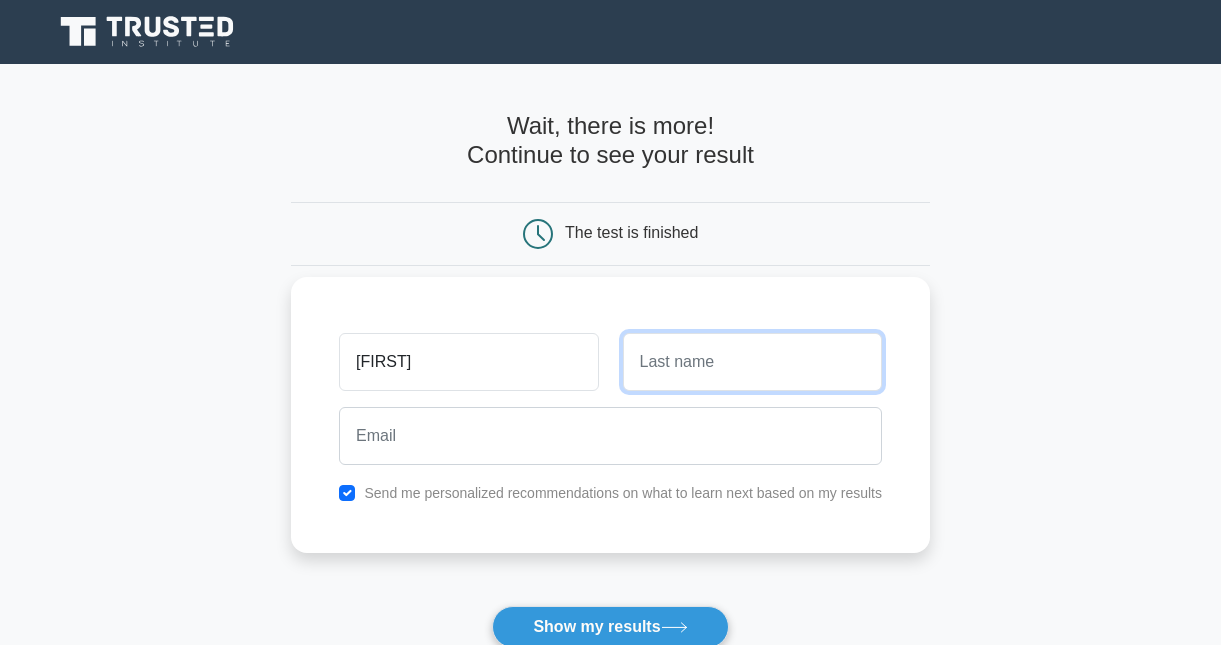 click at bounding box center [752, 362] 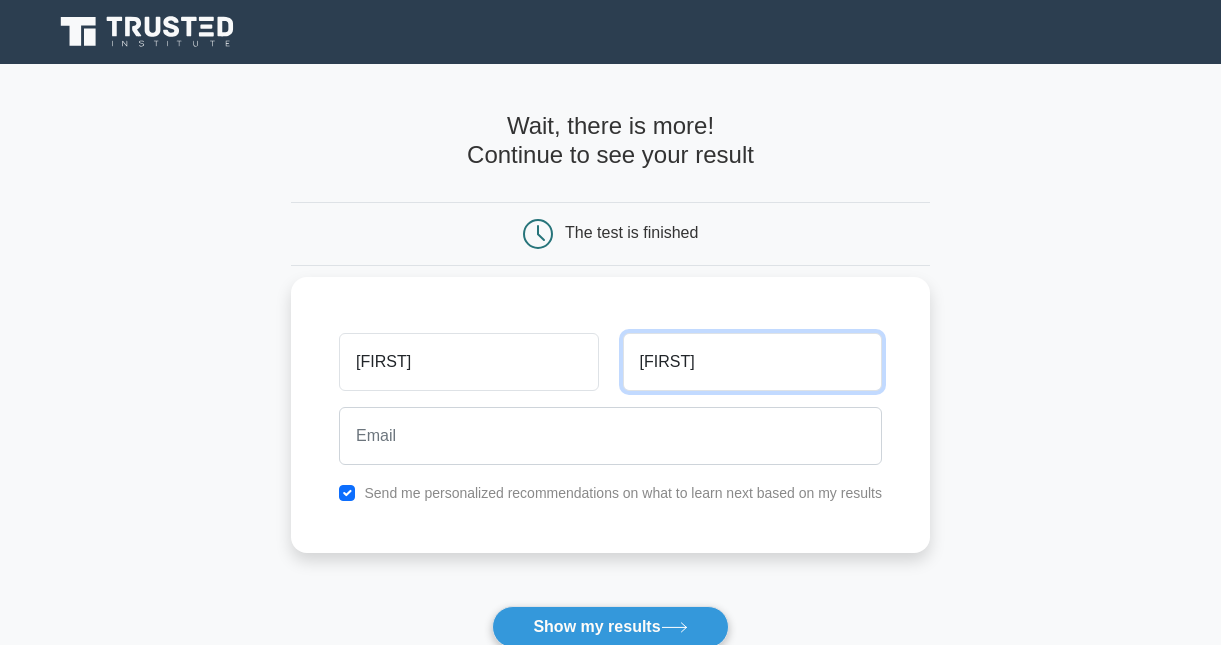type on "ibrahim" 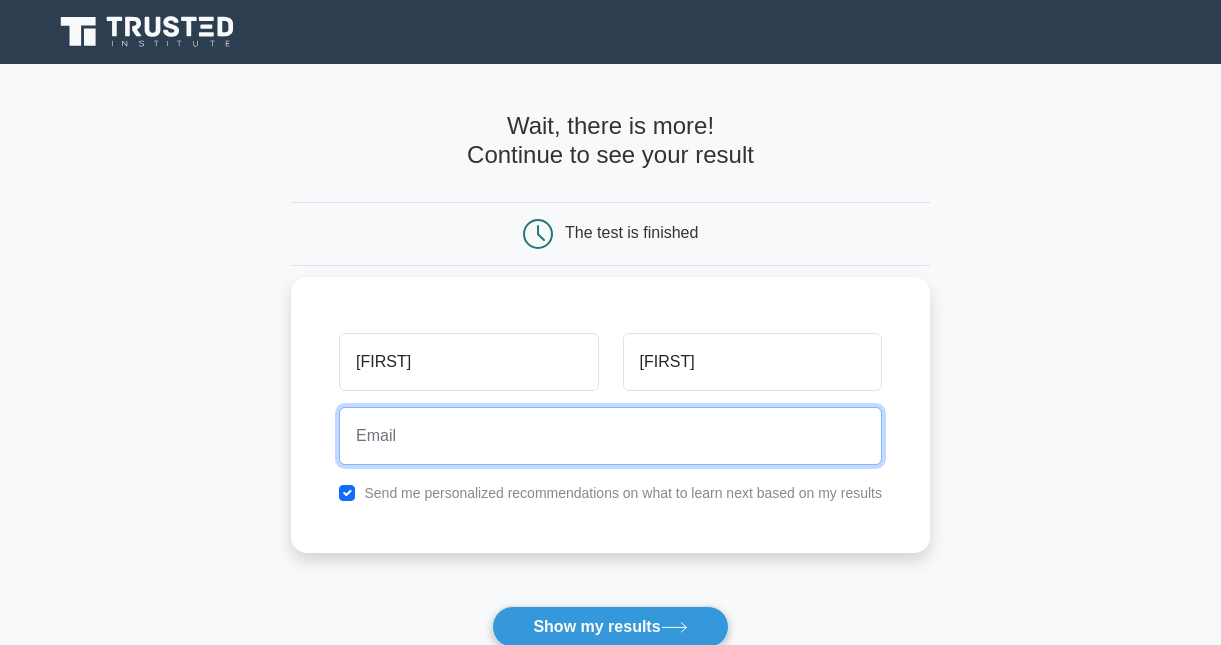 click at bounding box center [610, 436] 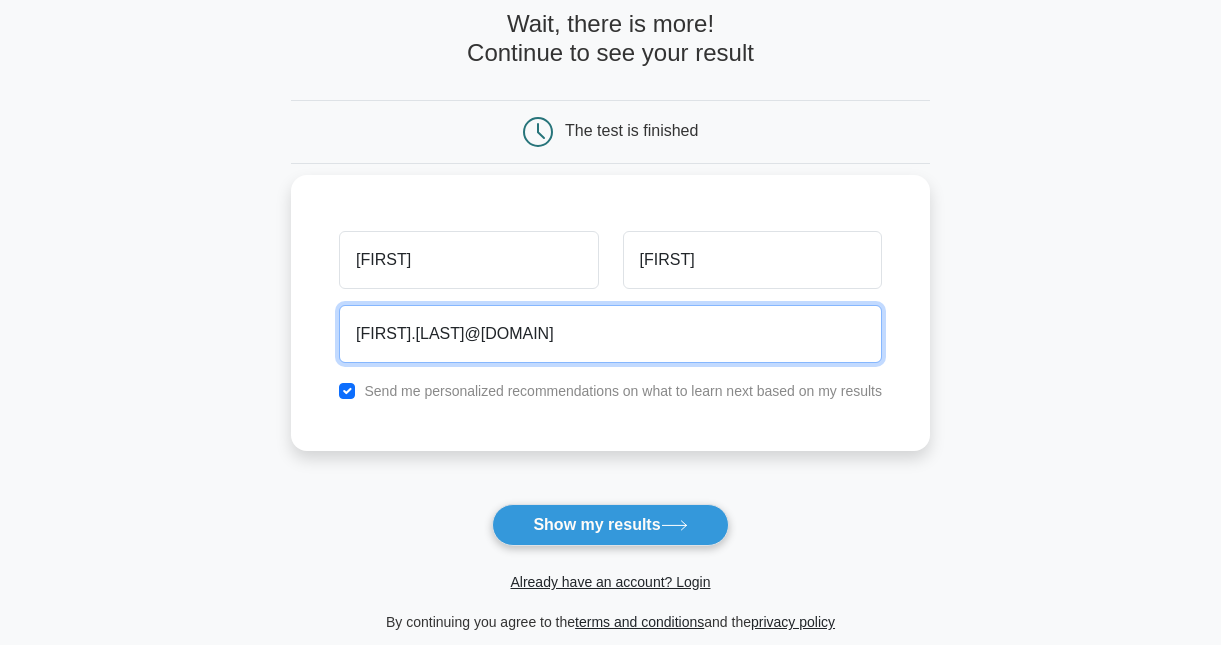 scroll, scrollTop: 107, scrollLeft: 0, axis: vertical 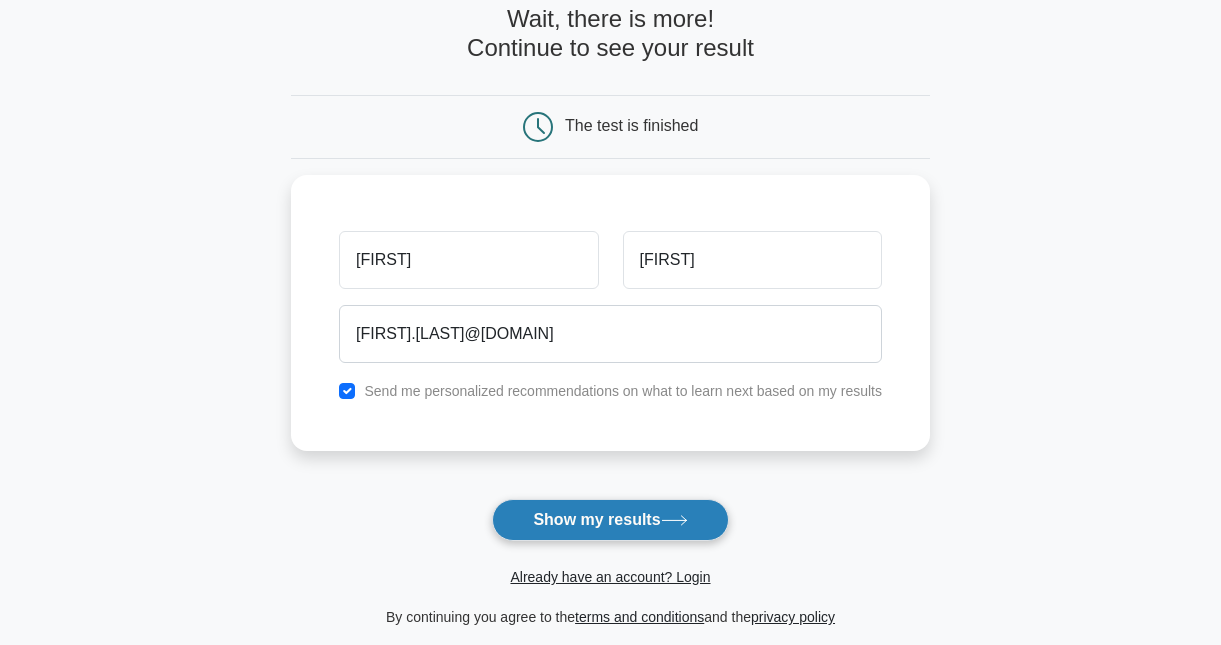 click on "Show my results" at bounding box center [610, 520] 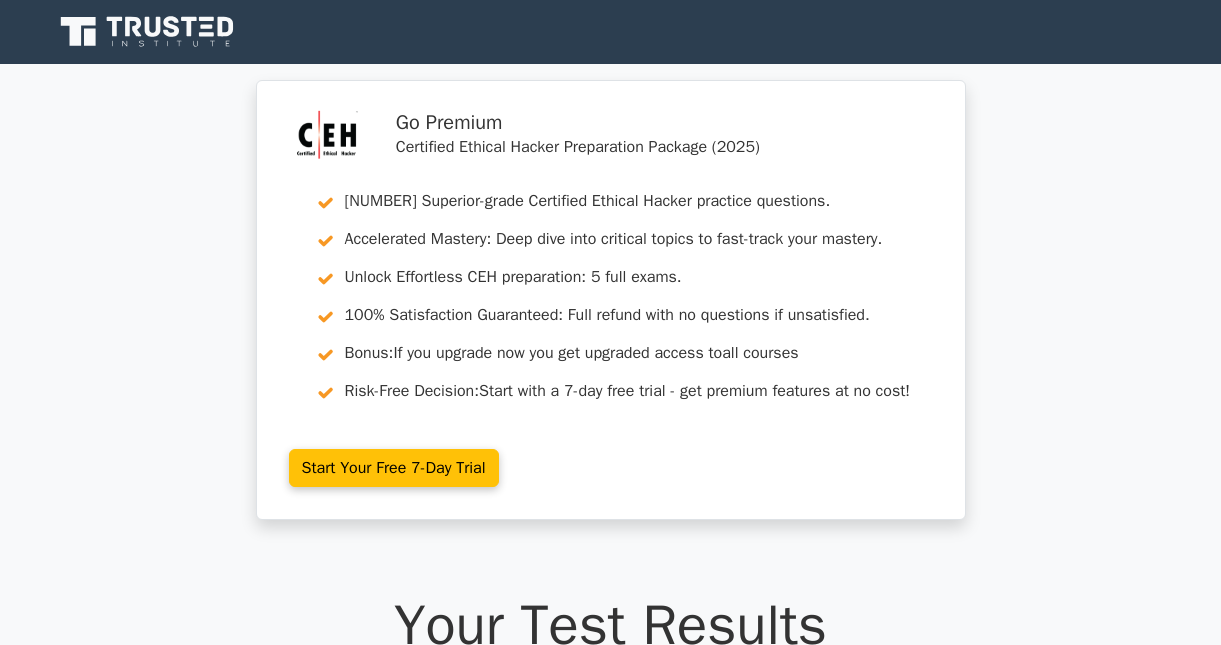 scroll, scrollTop: 0, scrollLeft: 0, axis: both 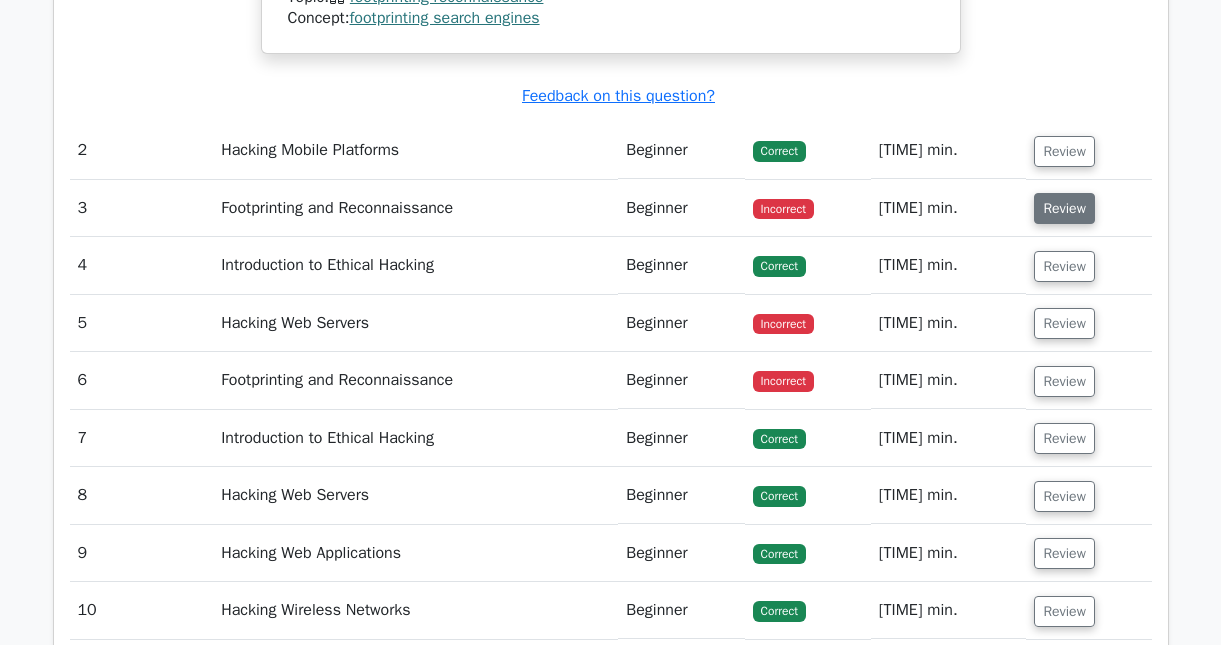 click on "Review" at bounding box center (1064, 208) 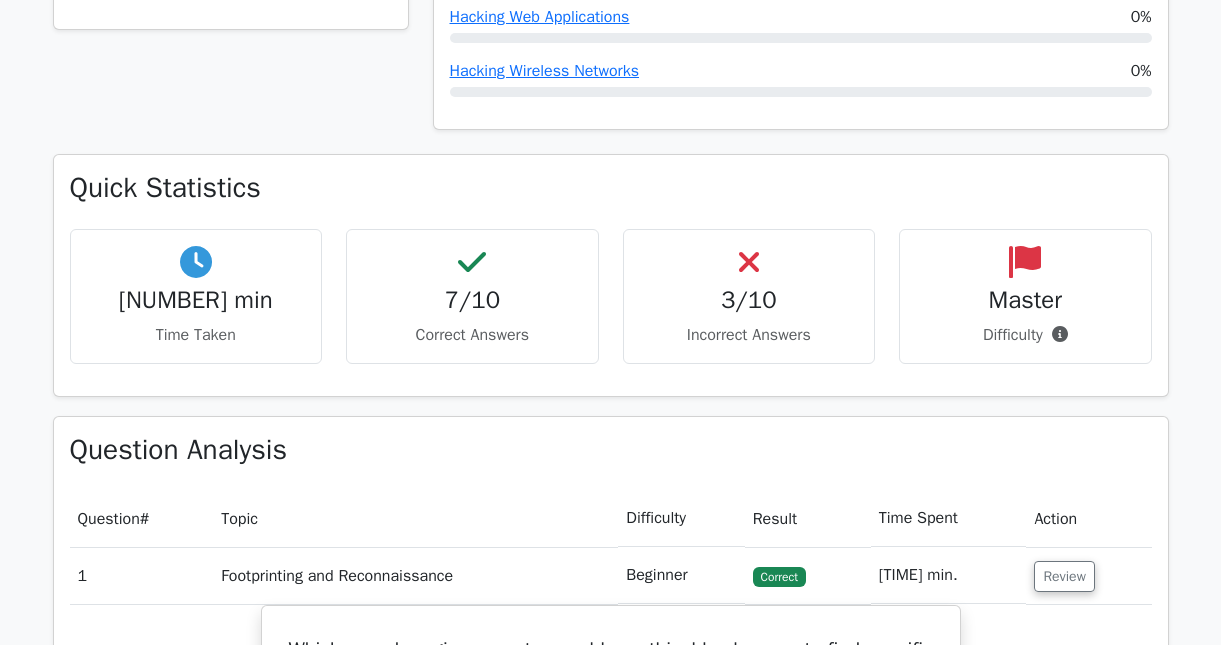 scroll, scrollTop: 1037, scrollLeft: 0, axis: vertical 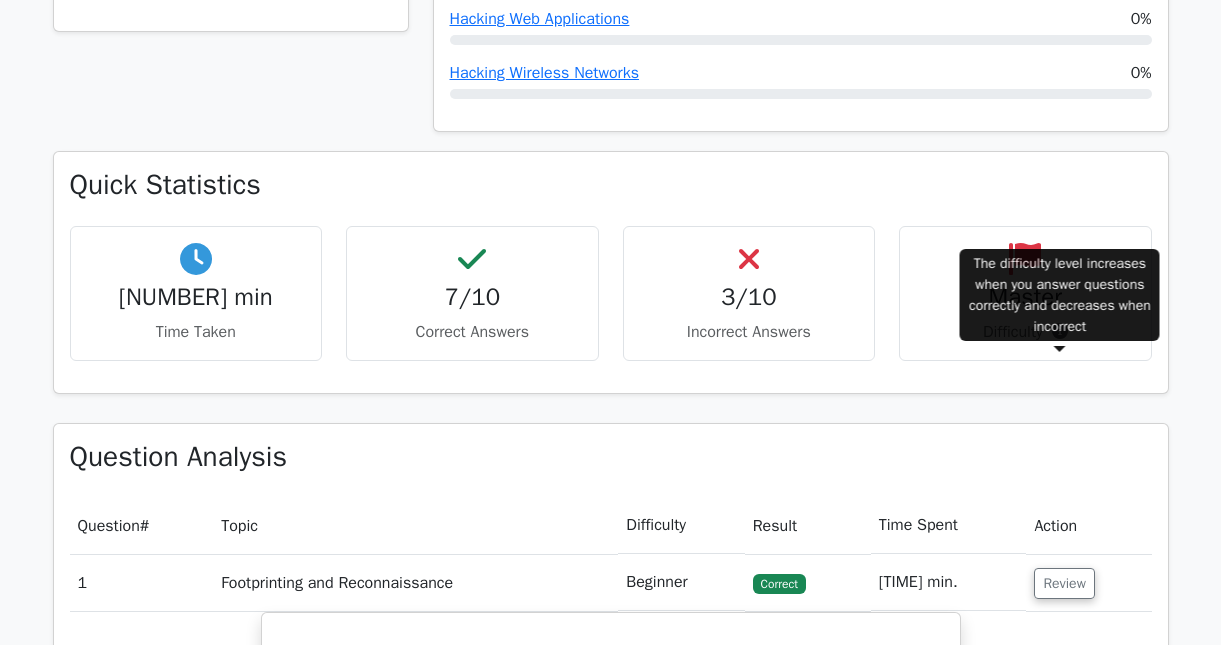 click at bounding box center (1060, 331) 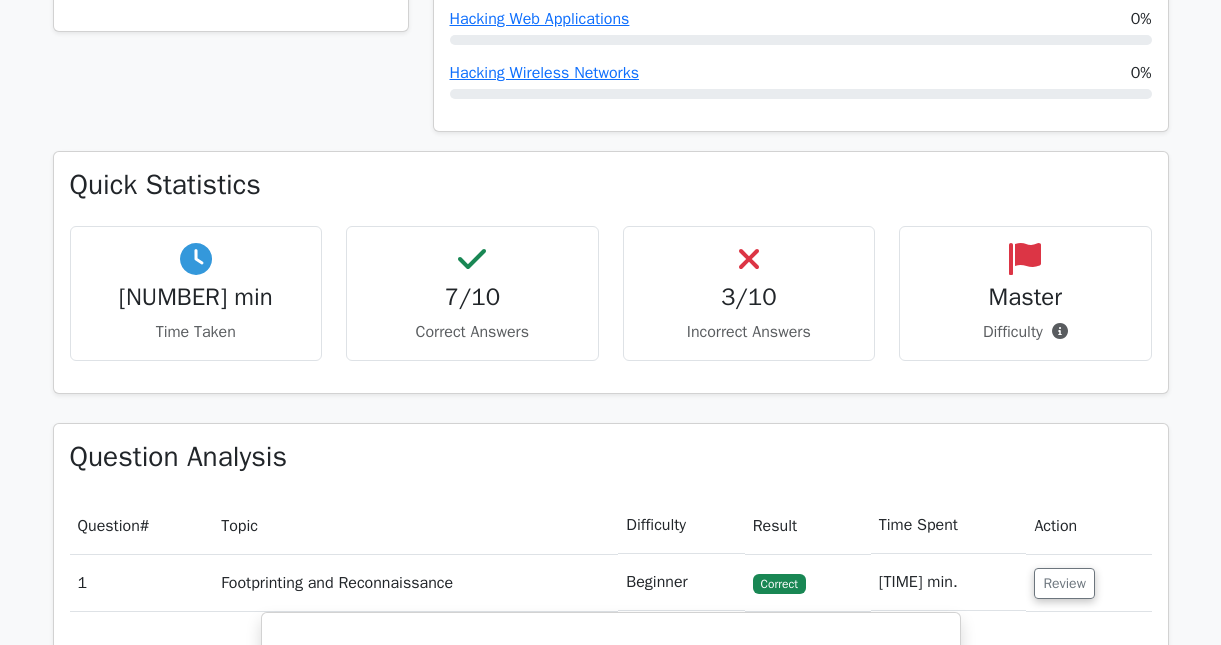 click on "Quick Statistics" at bounding box center (611, 185) 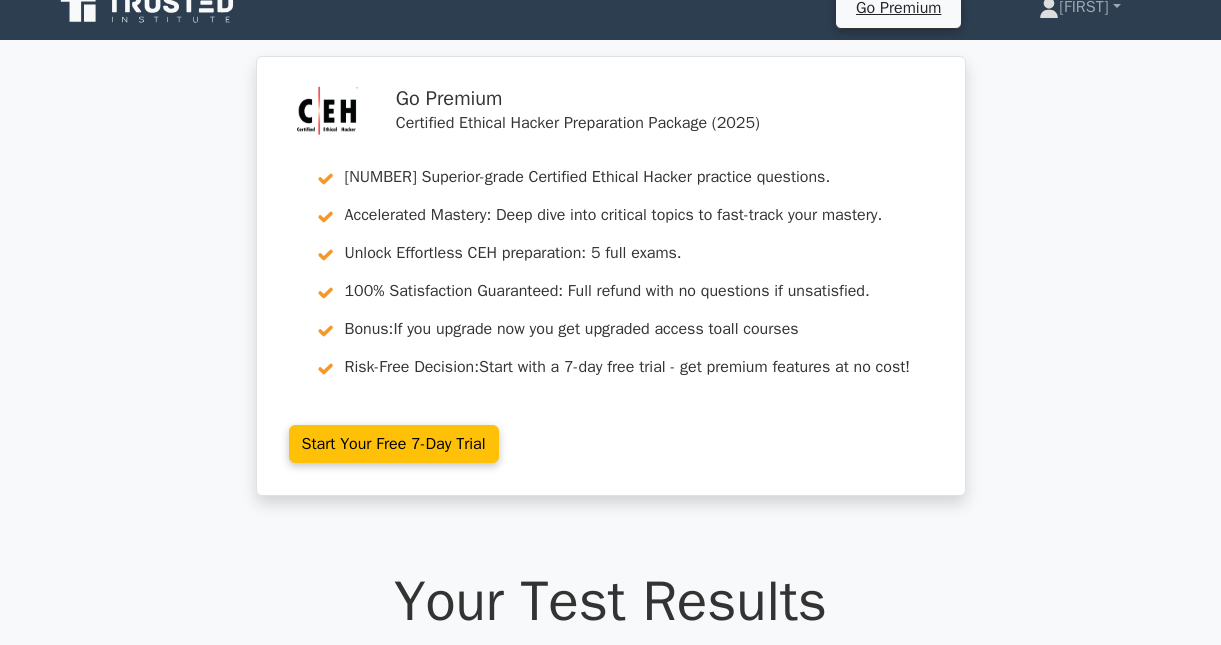 scroll, scrollTop: 10, scrollLeft: 0, axis: vertical 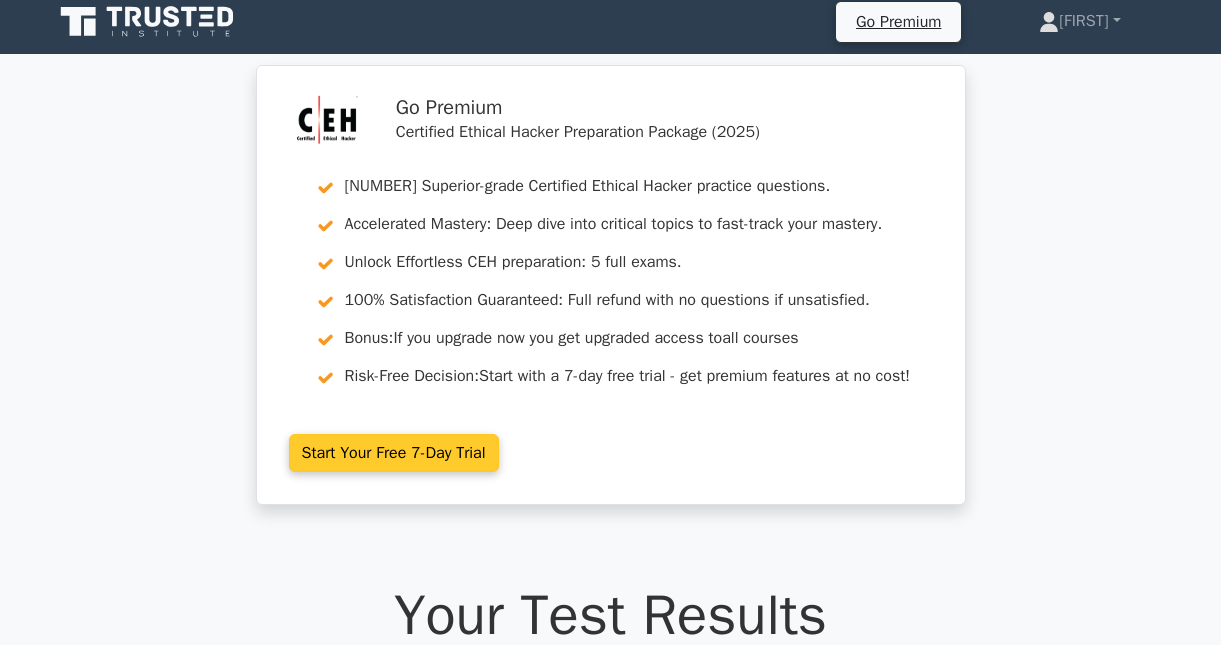 click on "Start Your Free 7-Day Trial" at bounding box center (394, 453) 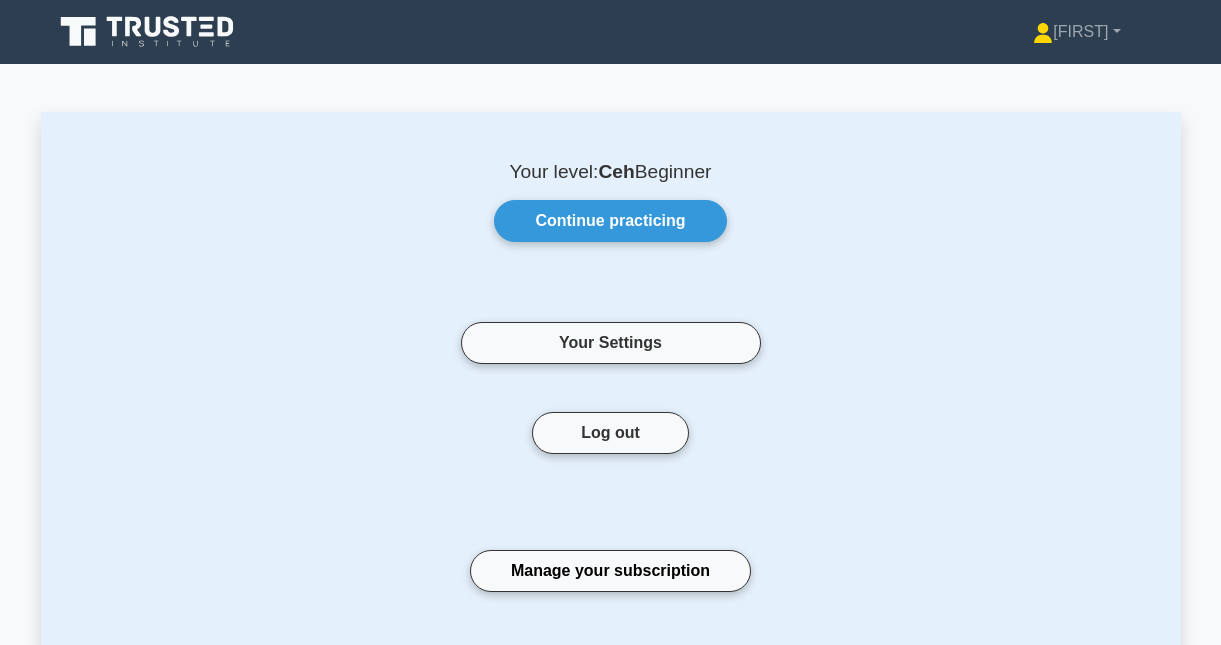 scroll, scrollTop: 0, scrollLeft: 0, axis: both 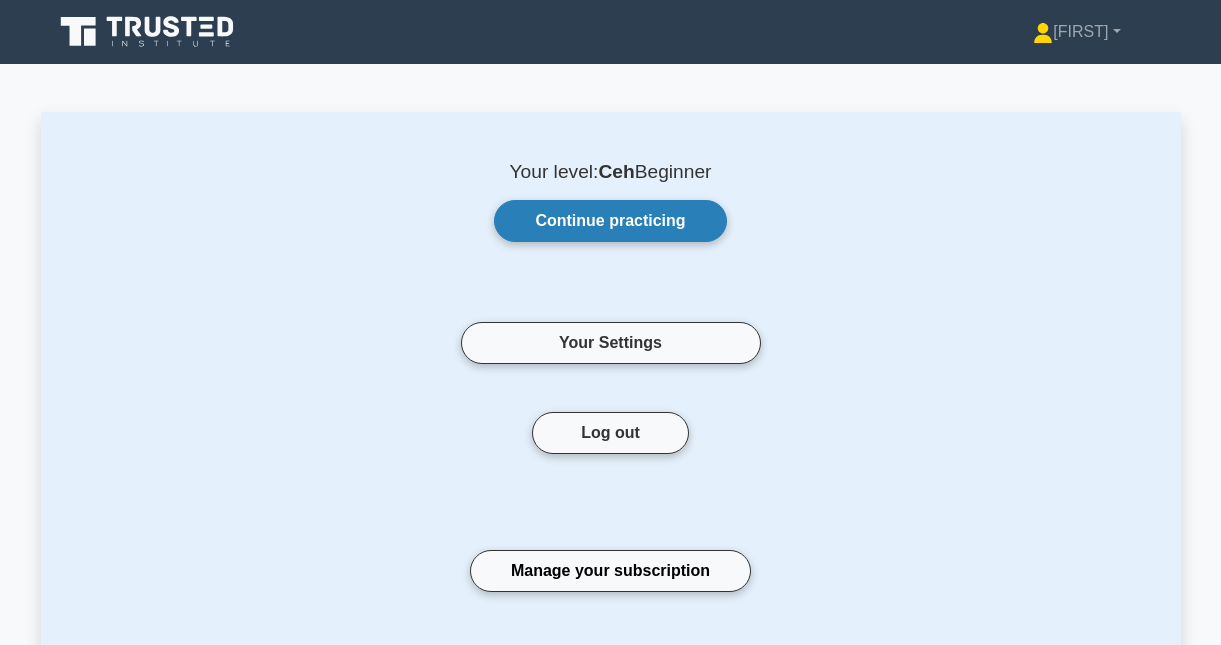 click on "Continue practicing" at bounding box center [610, 221] 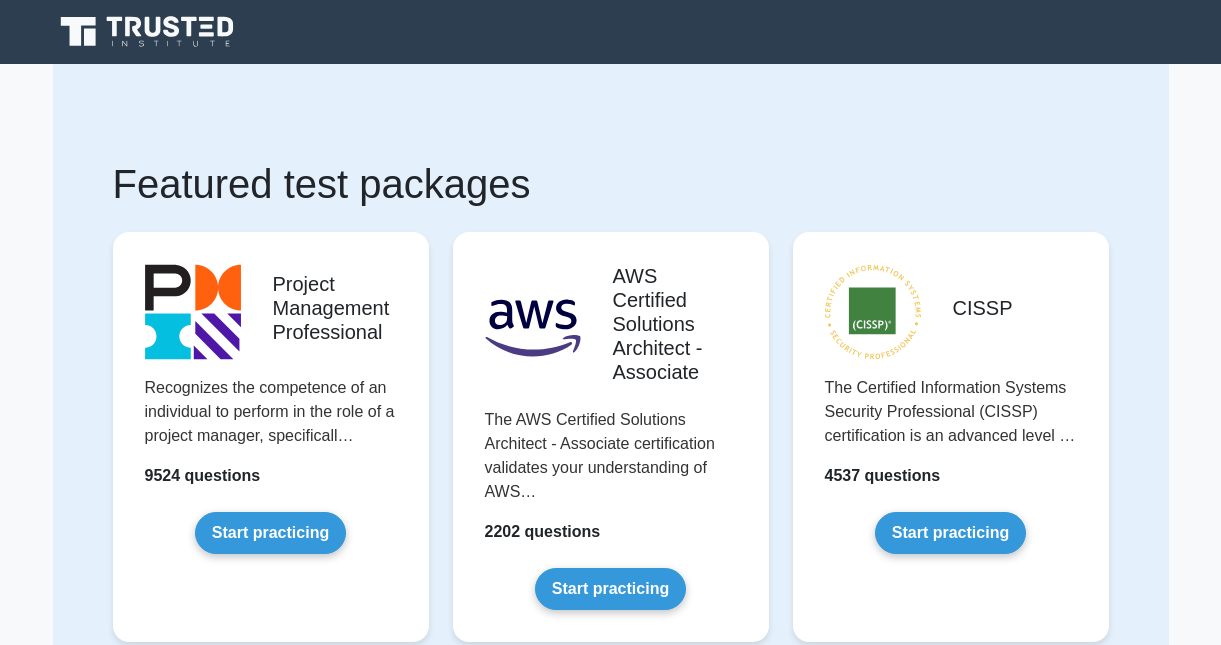 scroll, scrollTop: 0, scrollLeft: 0, axis: both 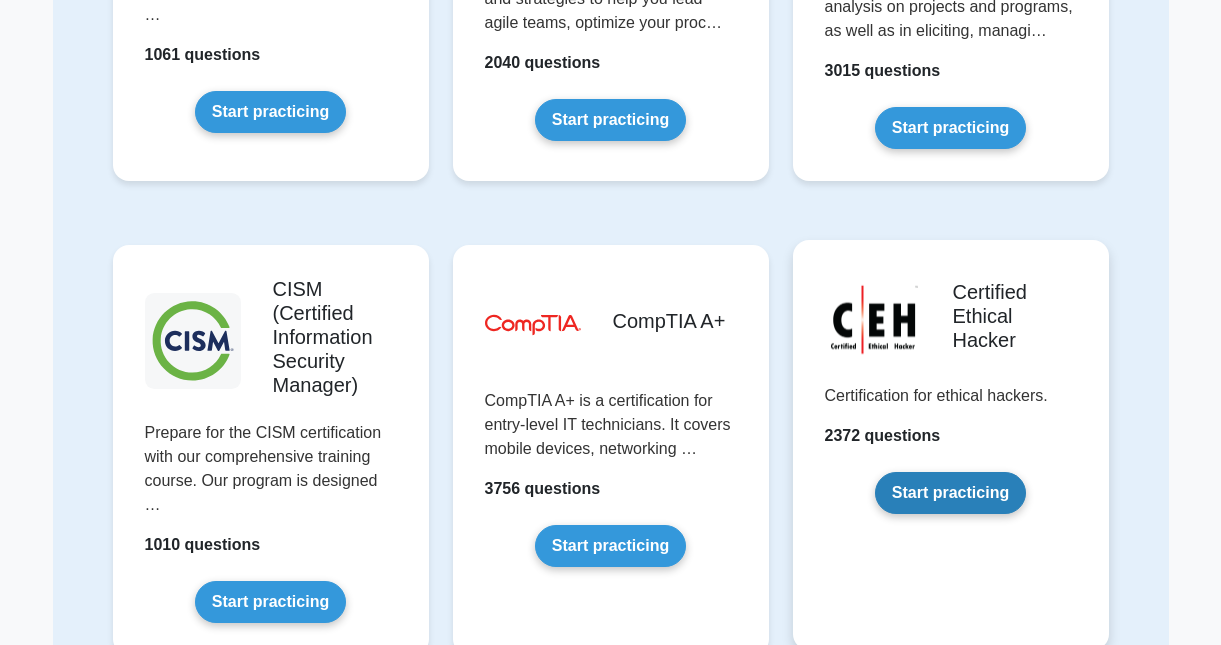 click on "Start practicing" at bounding box center [950, 493] 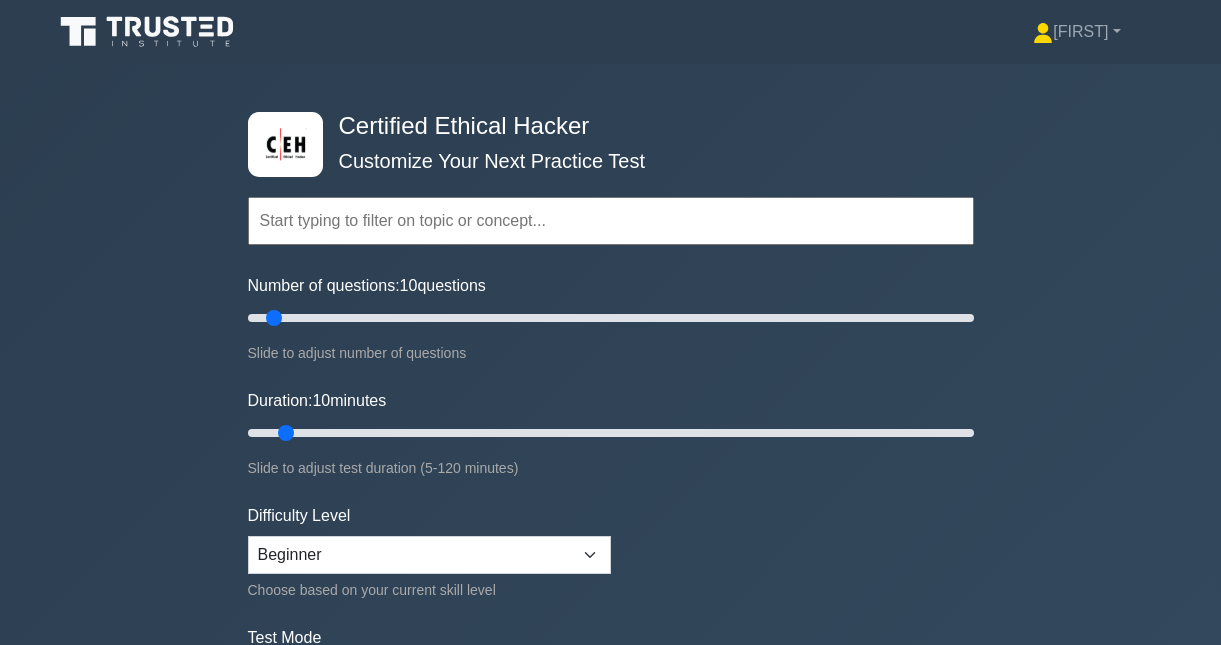 scroll, scrollTop: 0, scrollLeft: 0, axis: both 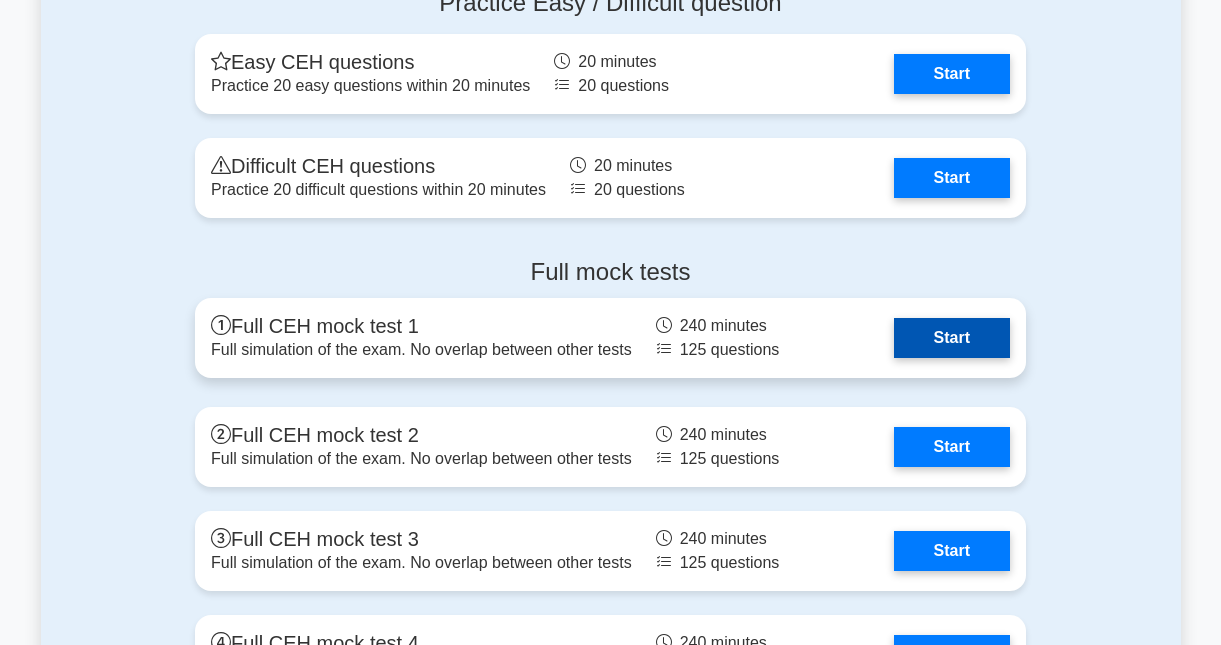 click on "Start" at bounding box center [952, 338] 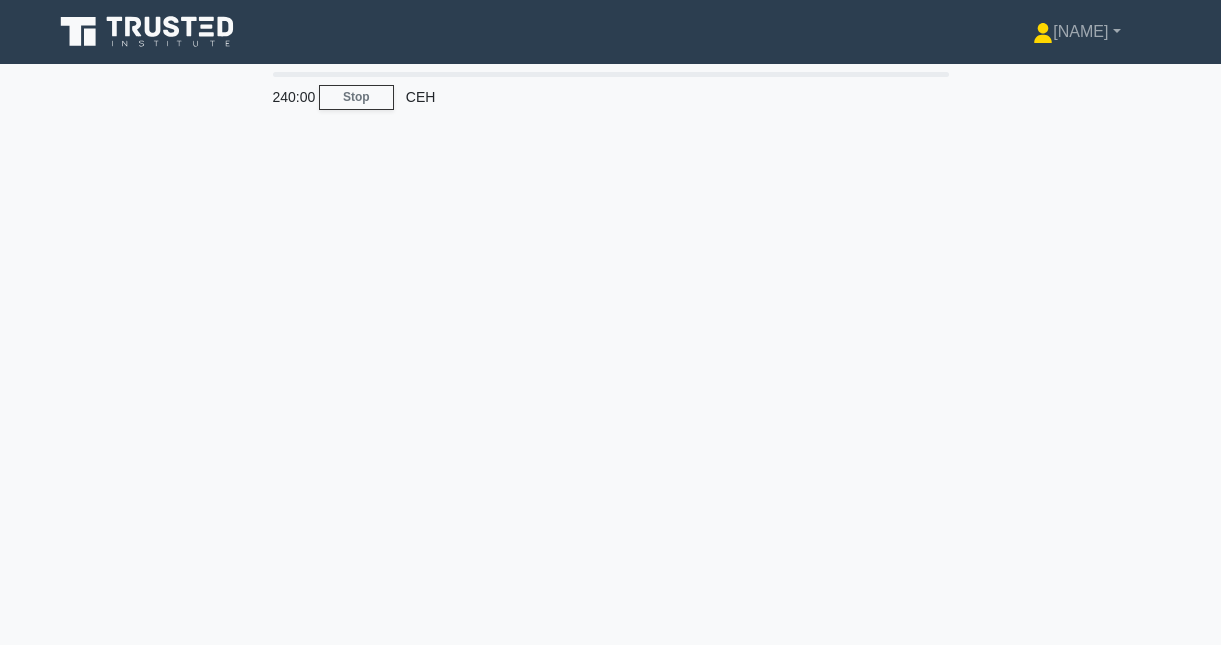 scroll, scrollTop: 0, scrollLeft: 0, axis: both 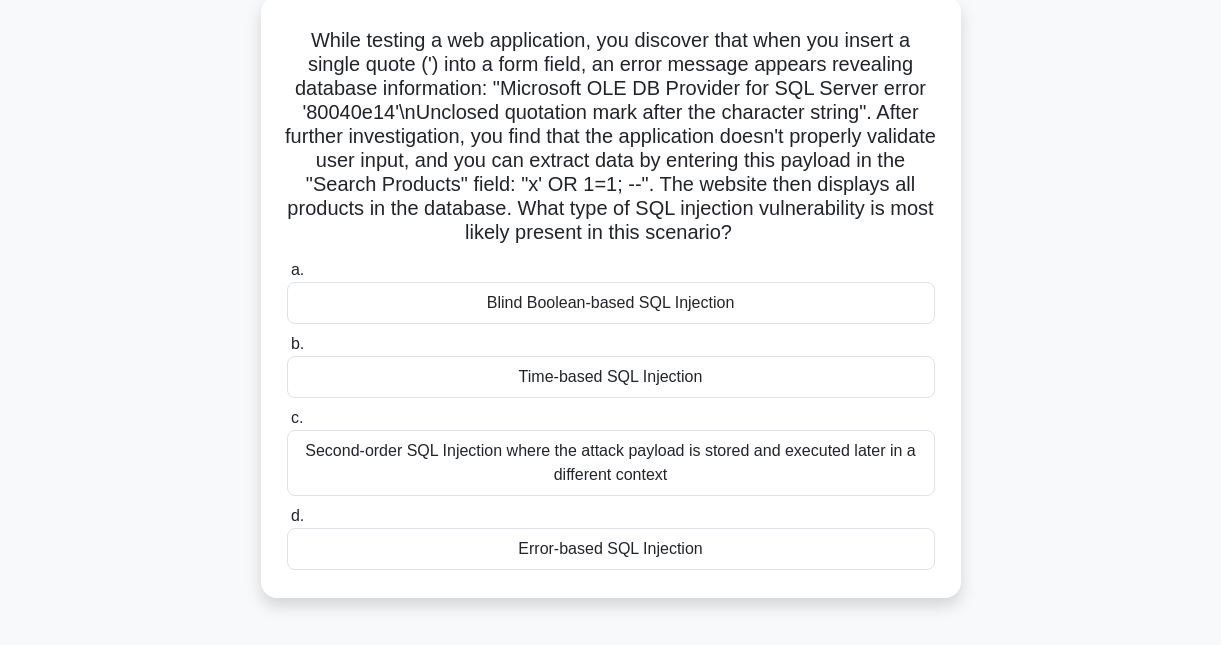 click on "Error-based SQL Injection" at bounding box center (611, 549) 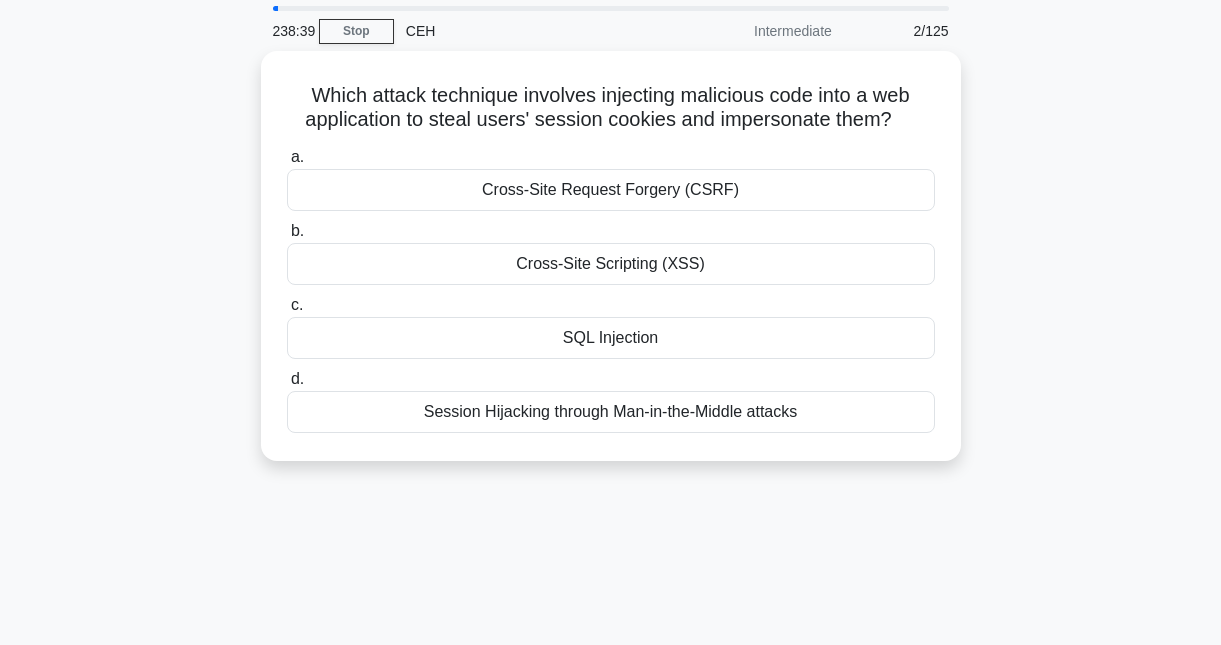 scroll, scrollTop: 0, scrollLeft: 0, axis: both 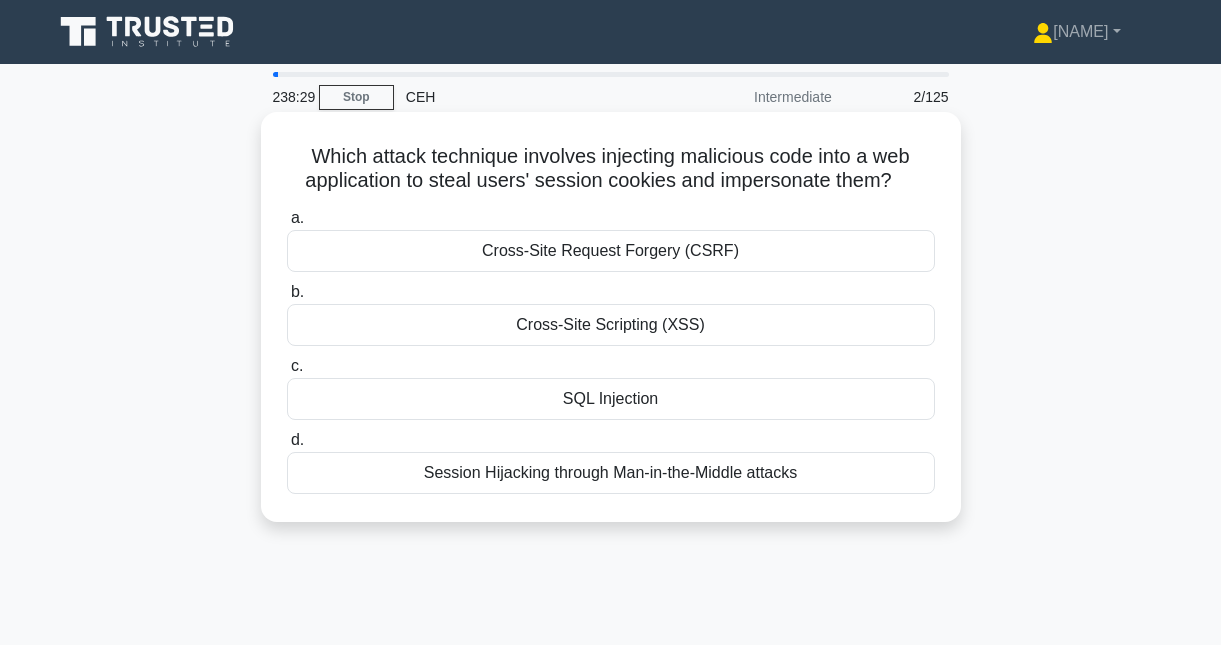 click on "Cross-Site Request Forgery (CSRF)" at bounding box center [611, 251] 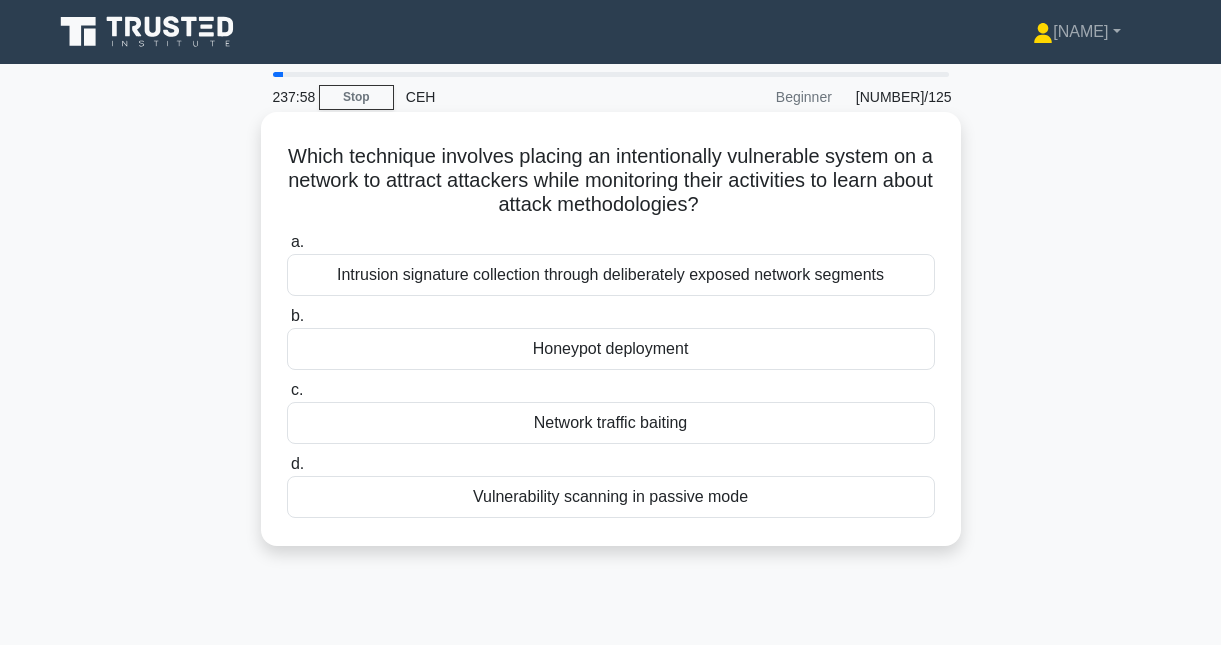 click on "Honeypot deployment" at bounding box center [611, 349] 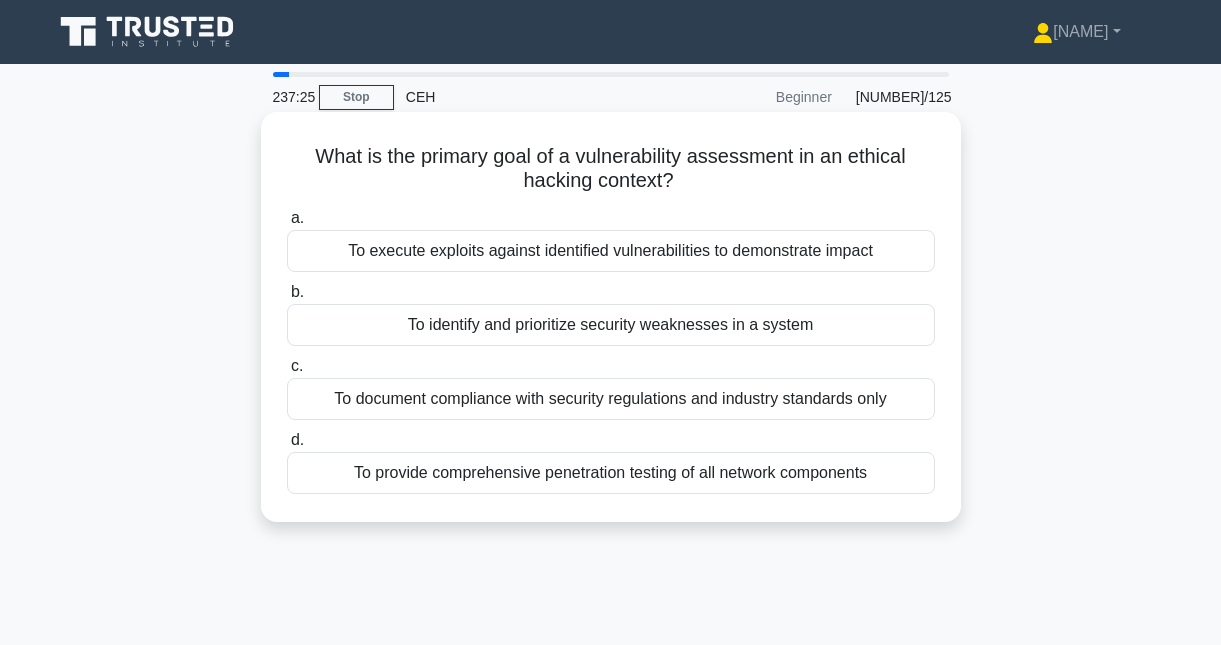 click on "To identify and prioritize security weaknesses in a system" at bounding box center (611, 325) 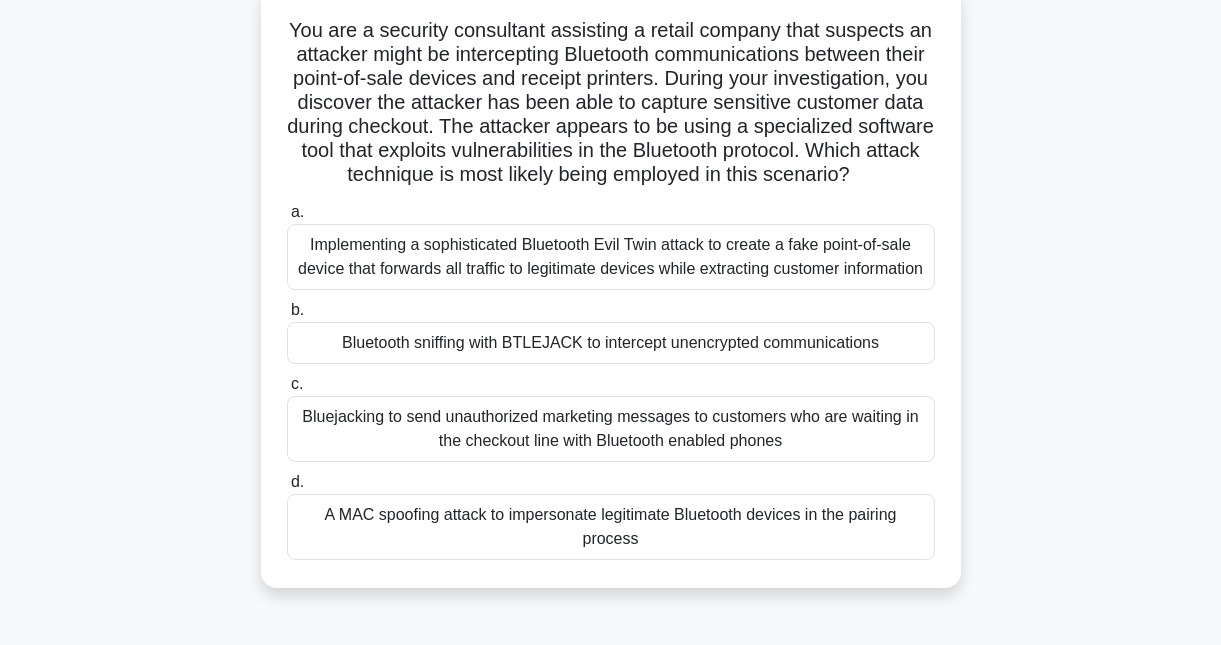 scroll, scrollTop: 132, scrollLeft: 0, axis: vertical 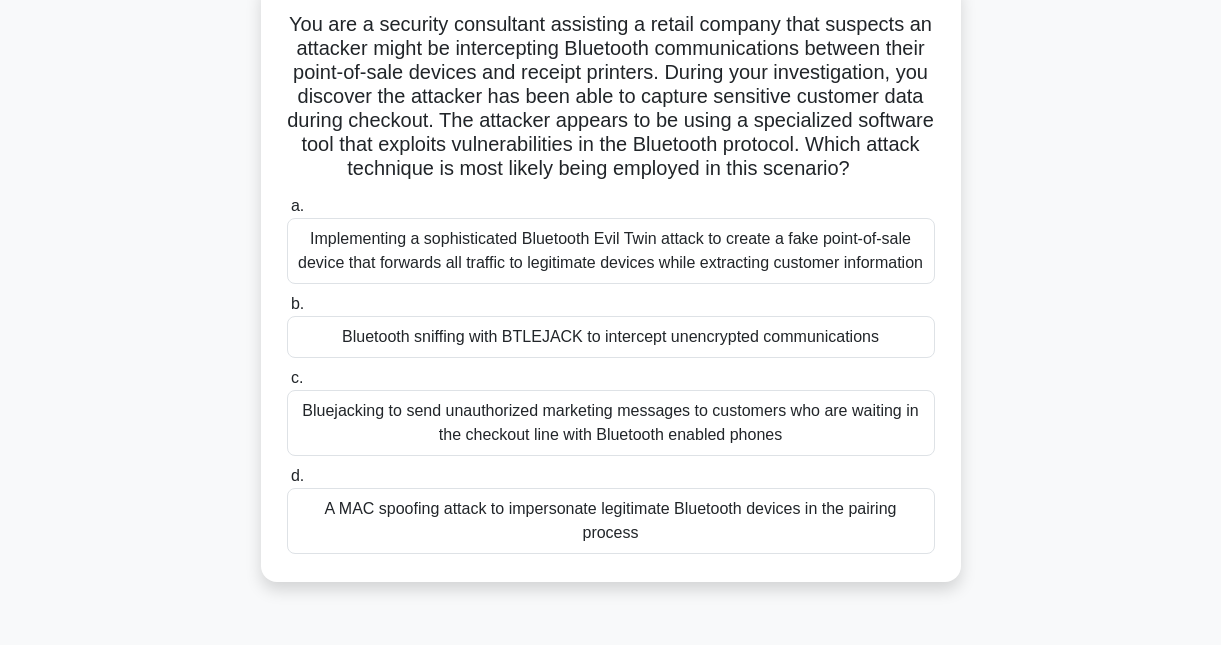 click on "A MAC spoofing attack to impersonate legitimate Bluetooth devices in the pairing process" at bounding box center [611, 521] 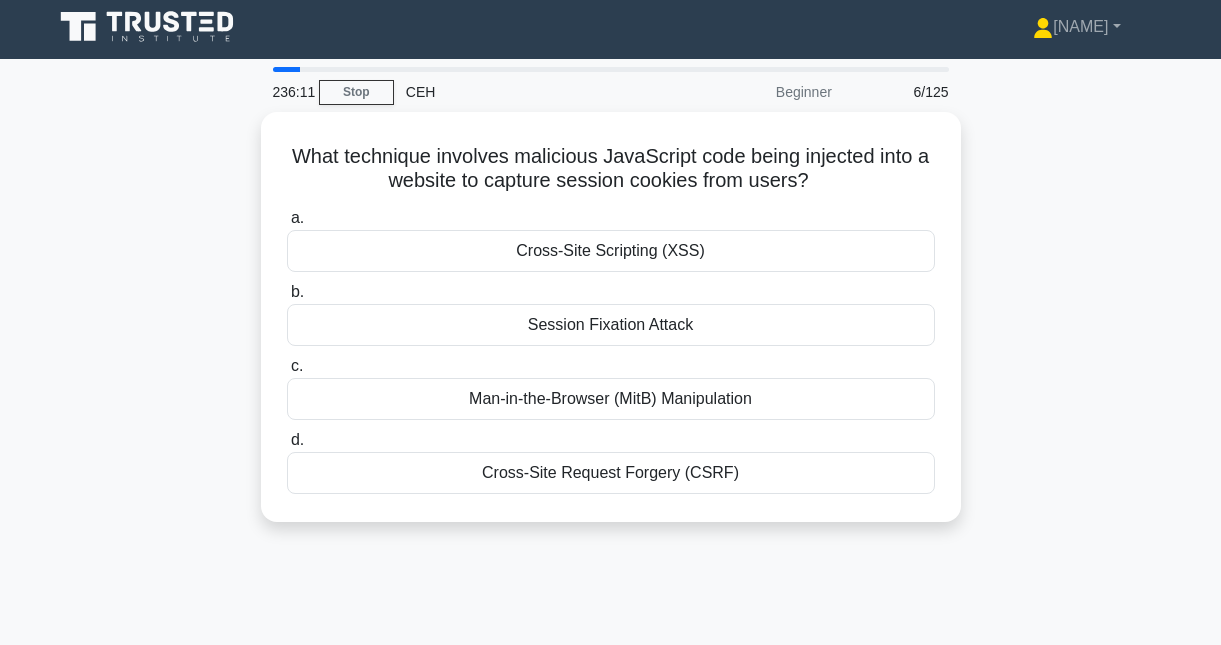 scroll, scrollTop: 0, scrollLeft: 0, axis: both 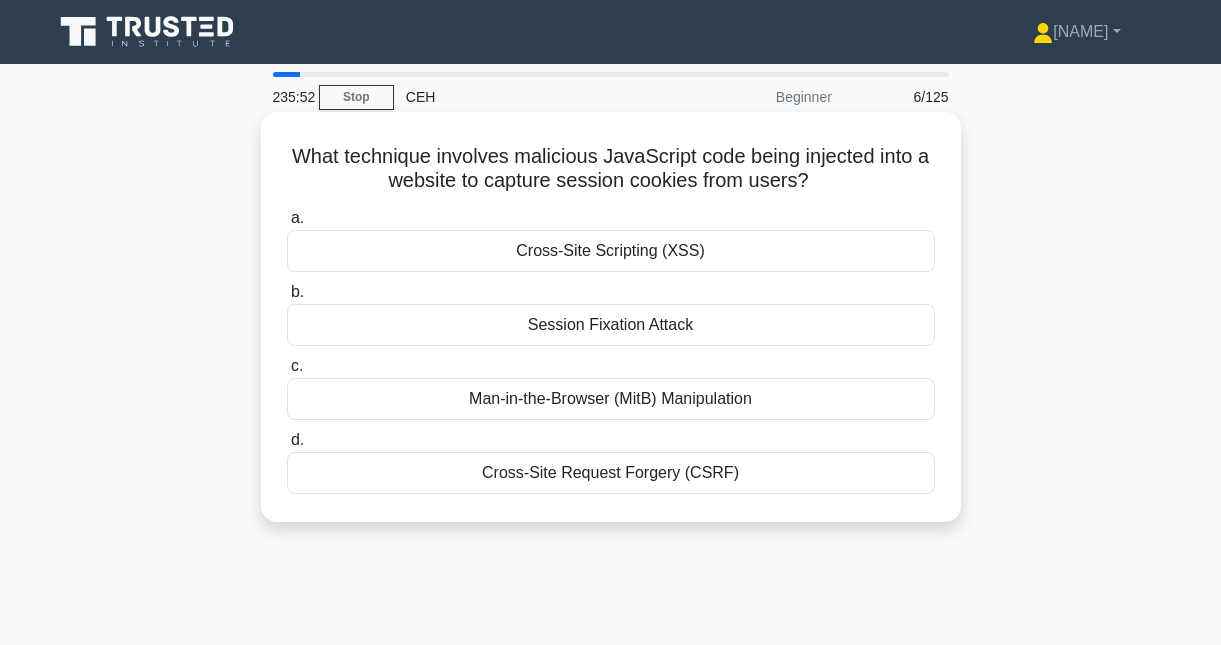 click on "Cross-Site Scripting (XSS)" at bounding box center (611, 251) 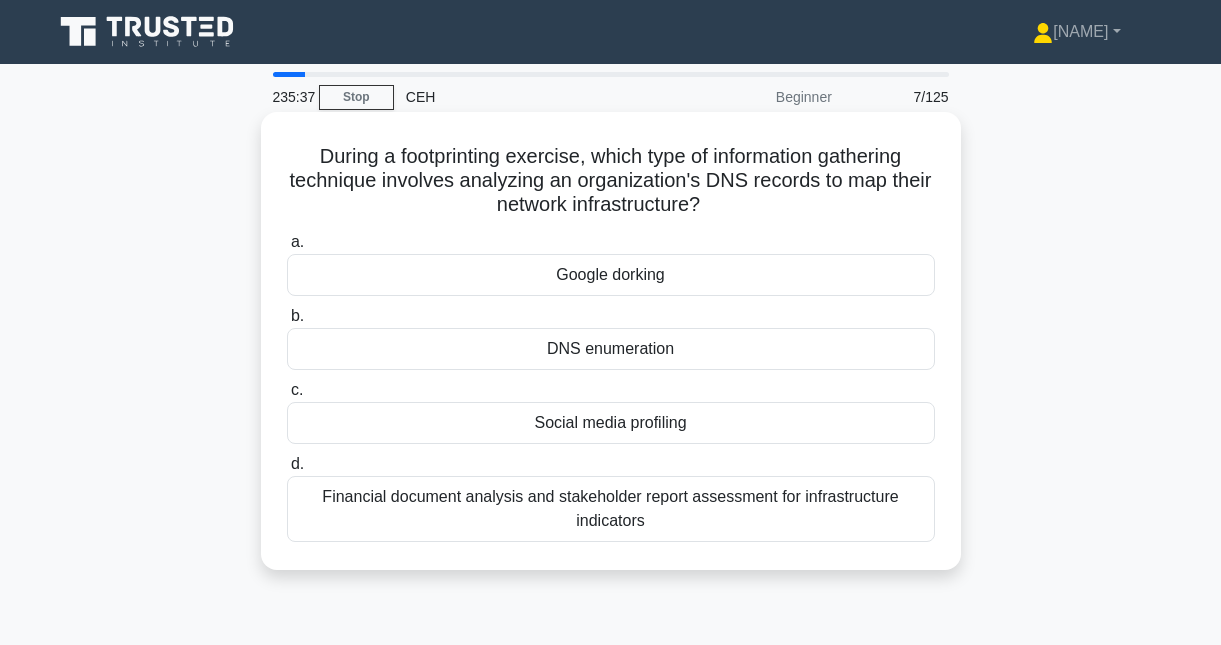 click on "DNS enumeration" at bounding box center [611, 349] 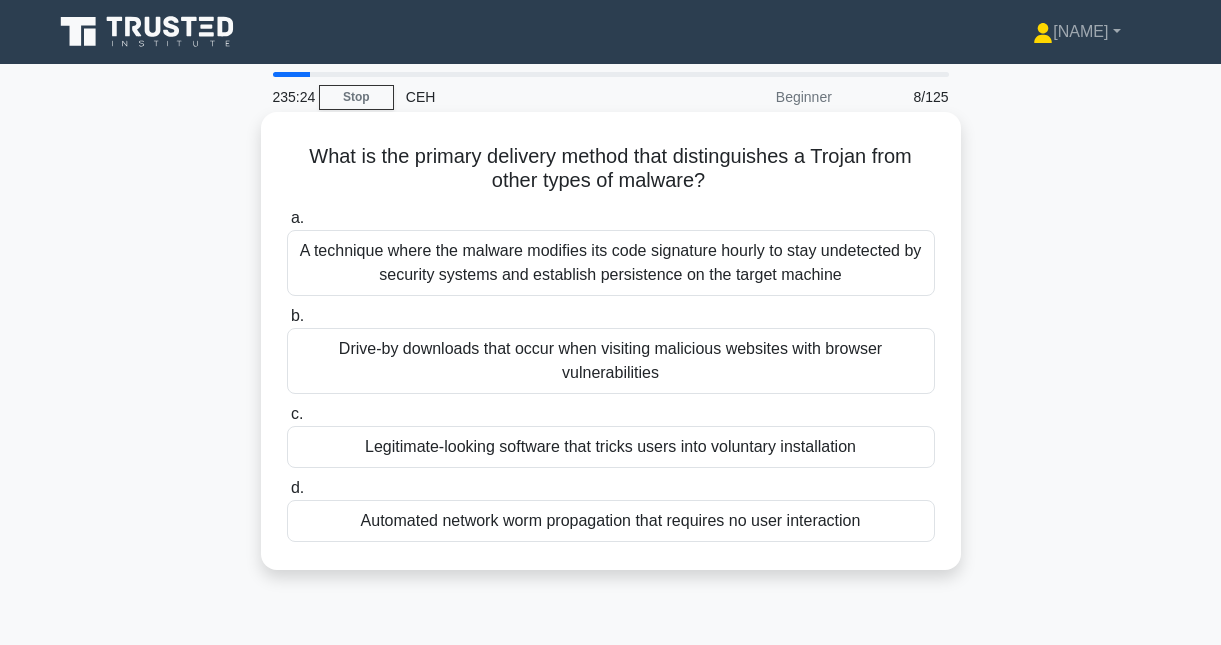 click on "Legitimate-looking software that tricks users into voluntary installation" at bounding box center [611, 447] 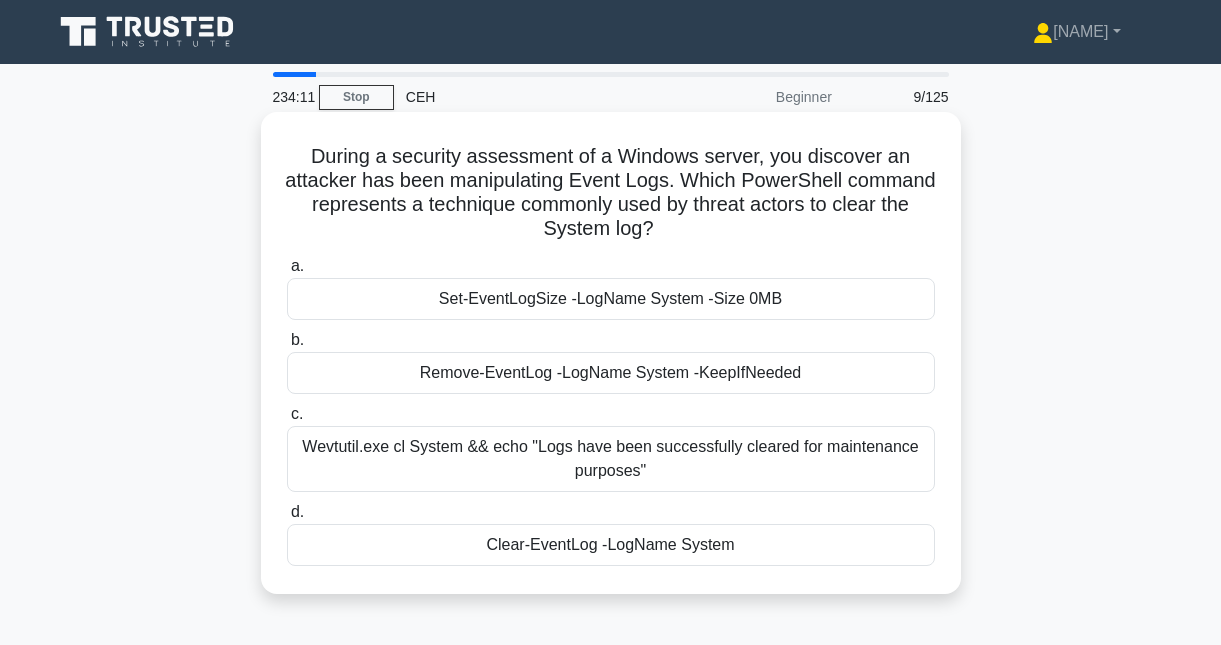 click on "Clear-EventLog -LogName System" at bounding box center (611, 545) 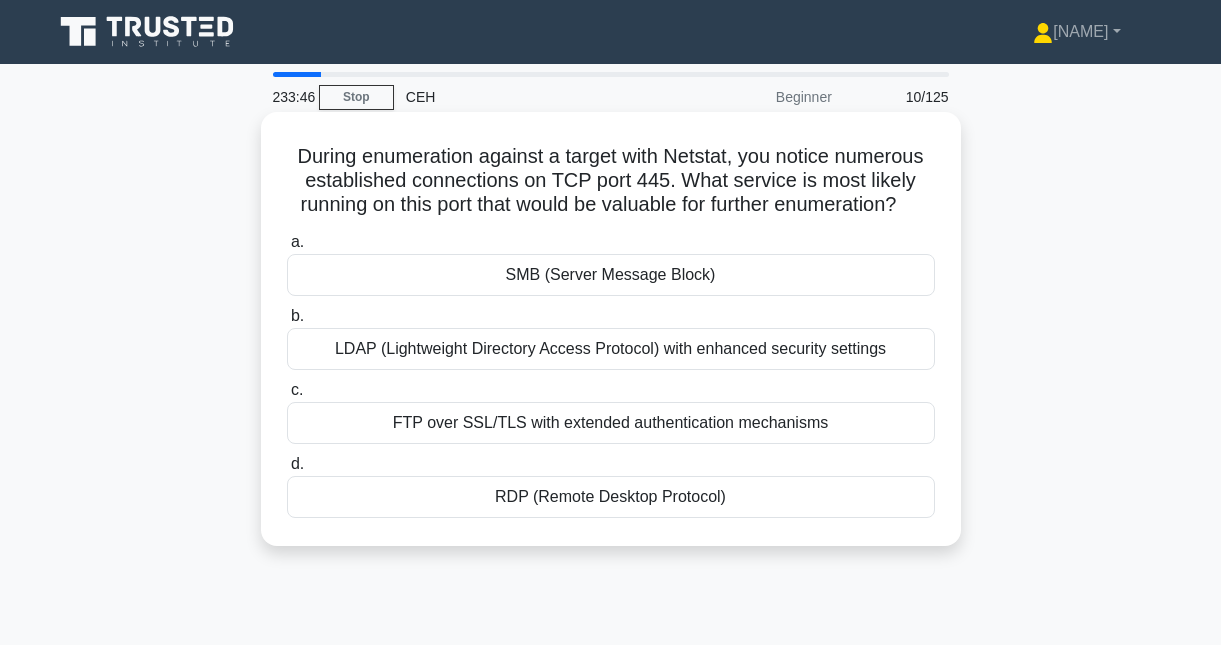 click on "FTP over SSL/TLS with extended authentication mechanisms" at bounding box center [611, 423] 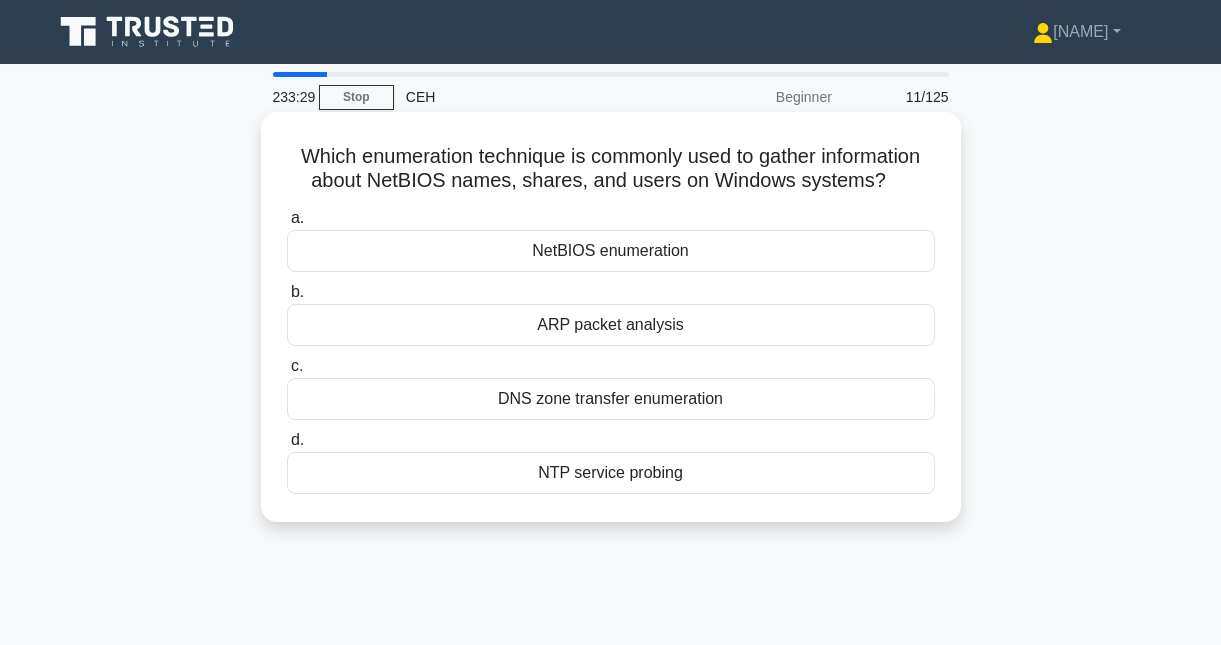 click on "NetBIOS enumeration" at bounding box center [611, 251] 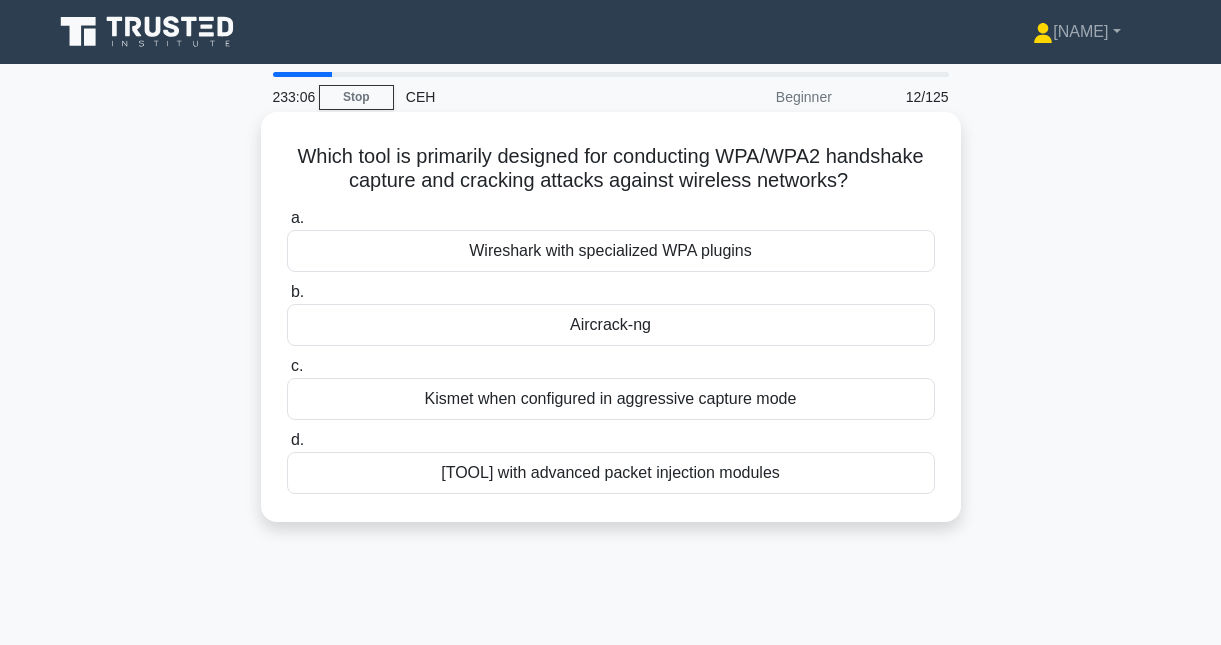 click on "Wireshark with specialized WPA plugins" at bounding box center [611, 251] 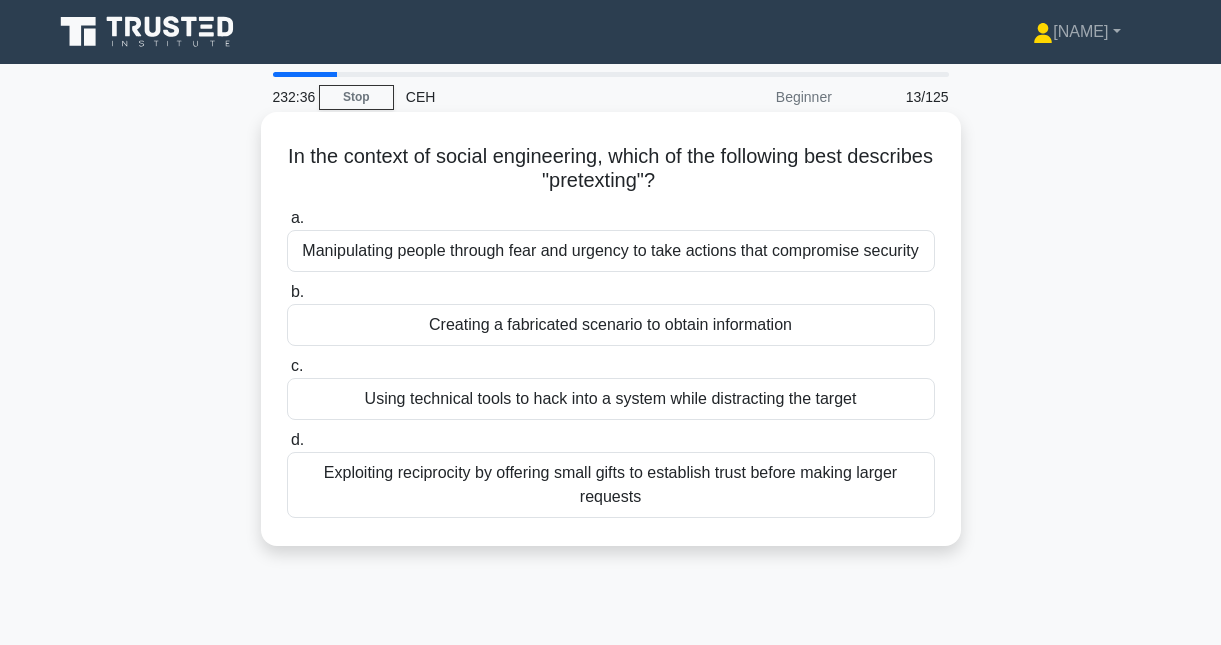 click on "Exploiting reciprocity by offering small gifts to establish trust before making larger requests" at bounding box center [611, 485] 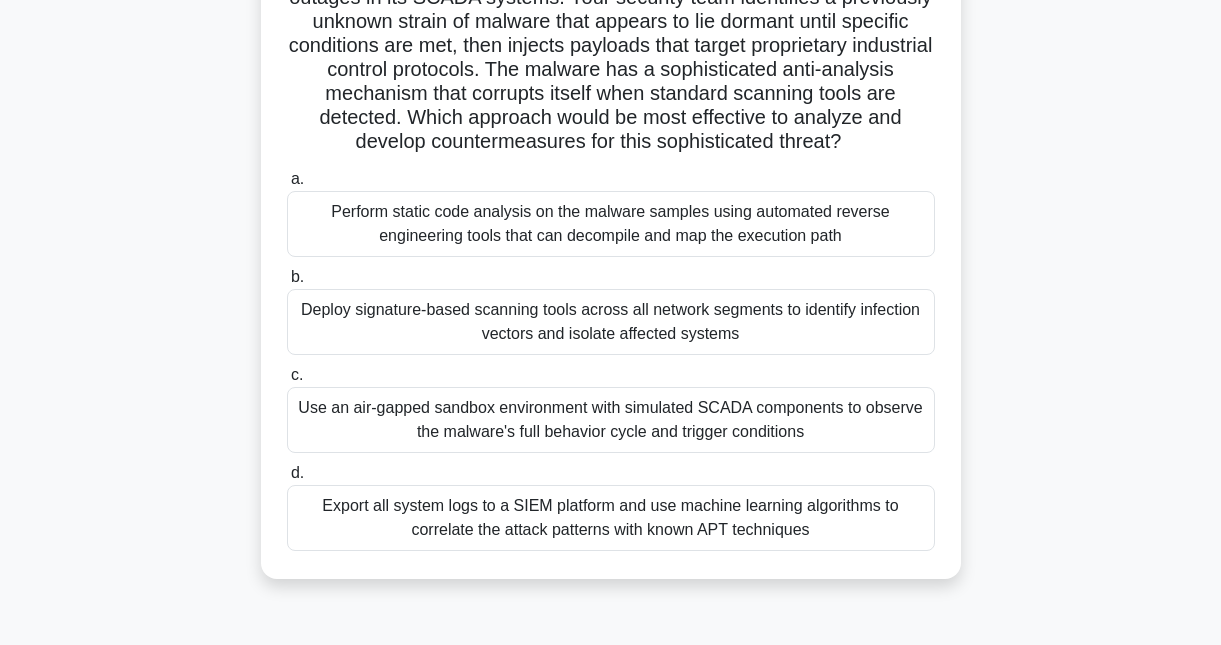 scroll, scrollTop: 182, scrollLeft: 0, axis: vertical 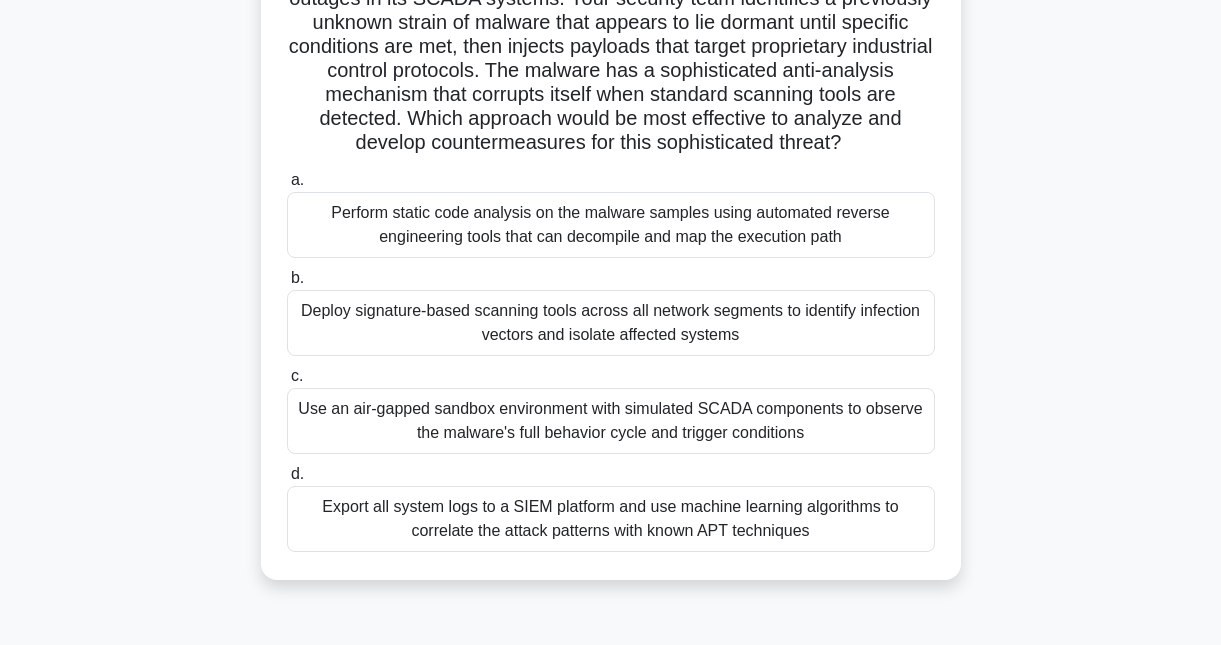 click on "Perform static code analysis on the malware samples using automated reverse engineering tools that can decompile and map the execution path" at bounding box center (611, 225) 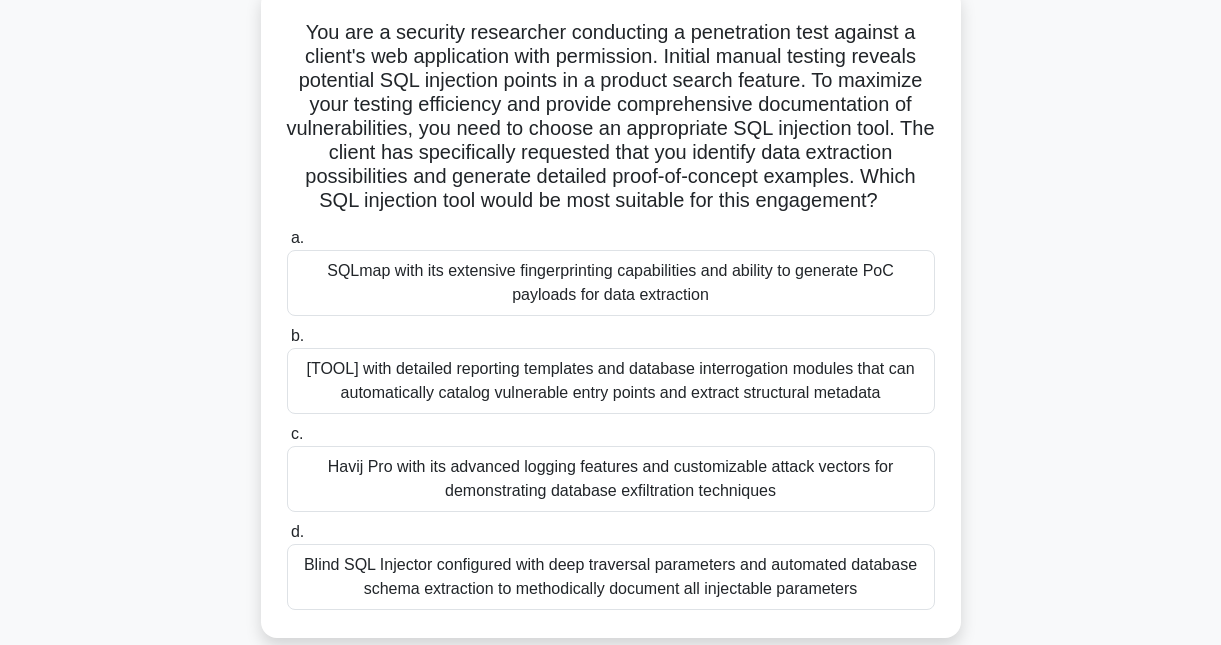 scroll, scrollTop: 132, scrollLeft: 0, axis: vertical 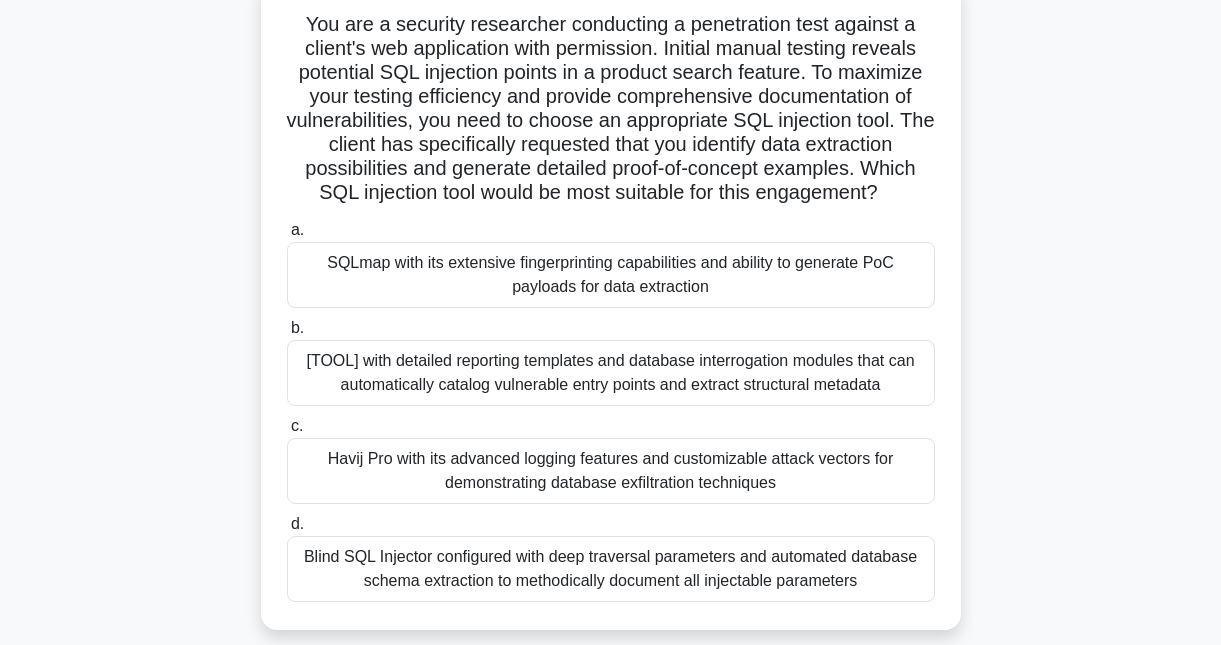 click on "Blind SQL Injector configured with deep traversal parameters and automated database schema extraction to methodically document all injectable parameters" at bounding box center (611, 569) 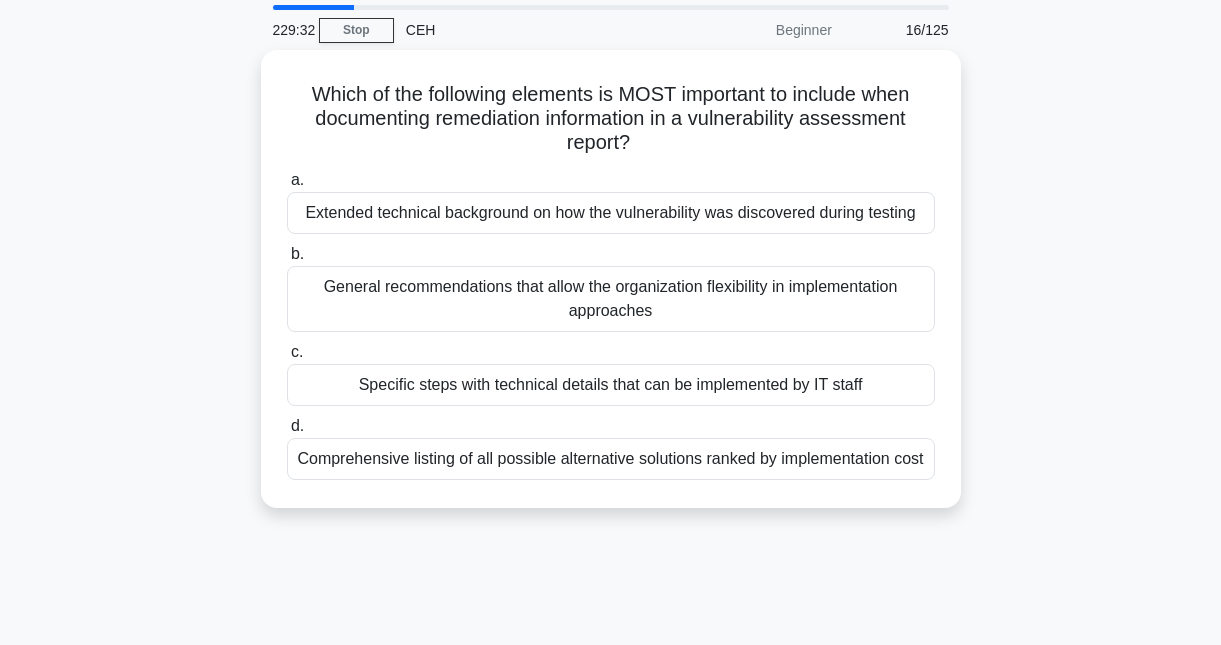 scroll, scrollTop: 0, scrollLeft: 0, axis: both 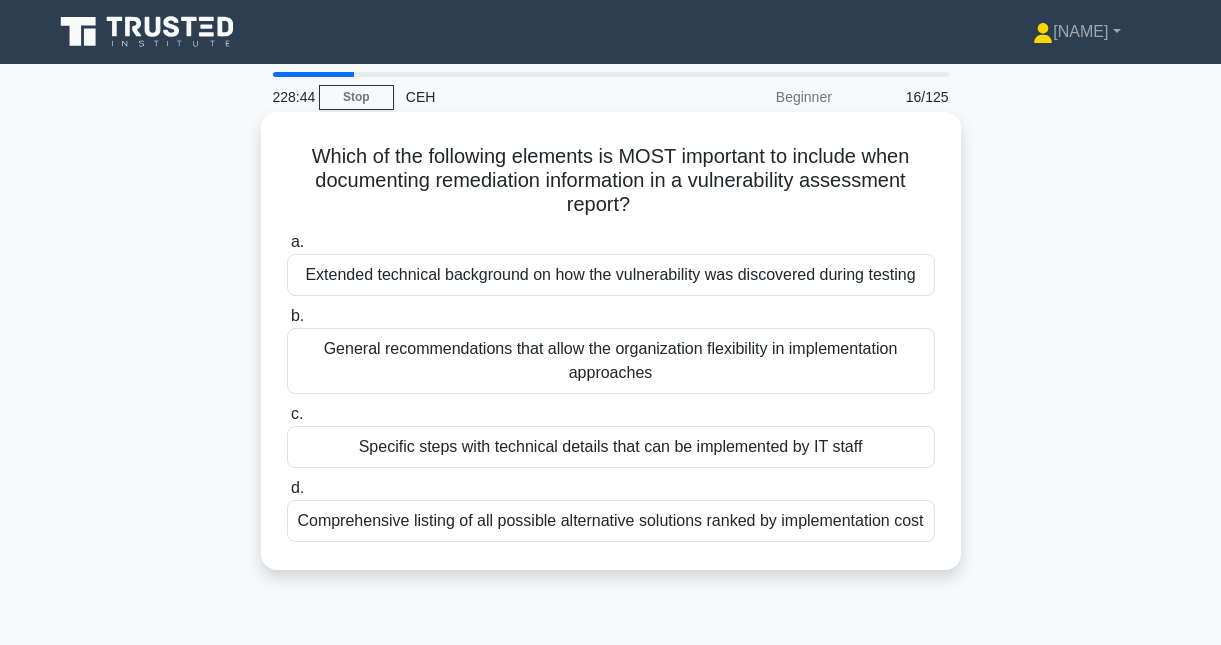 click on "Extended technical background on how the vulnerability was discovered during testing" at bounding box center (611, 275) 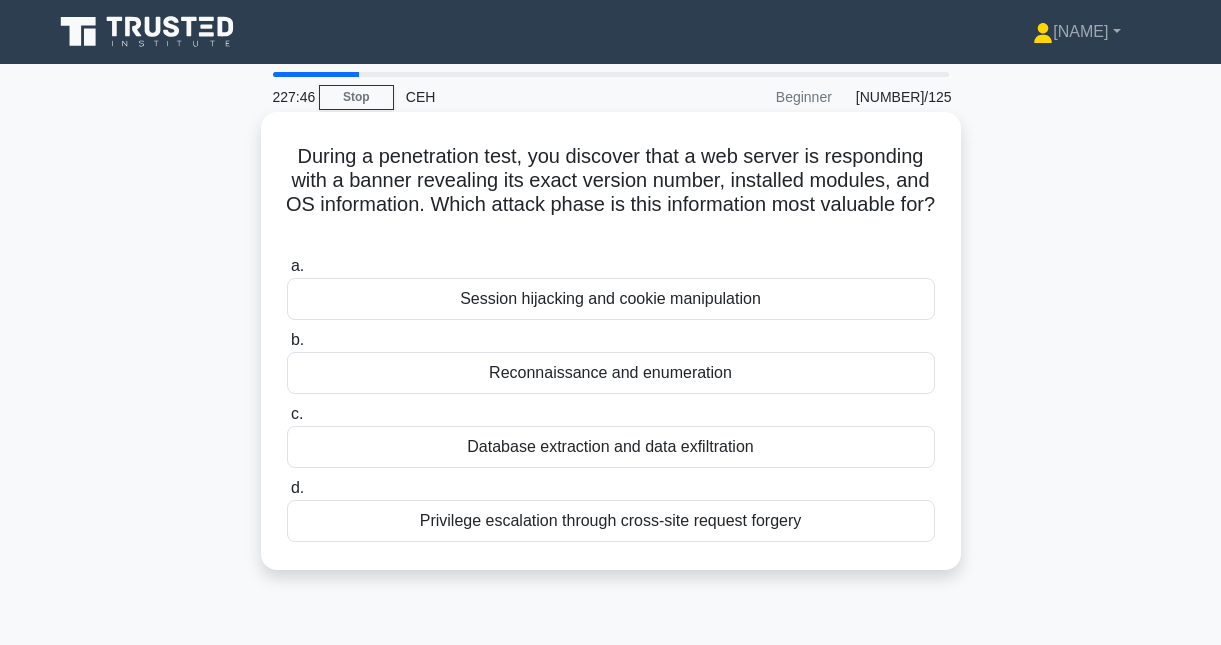 click on "Session hijacking and cookie manipulation" at bounding box center (611, 299) 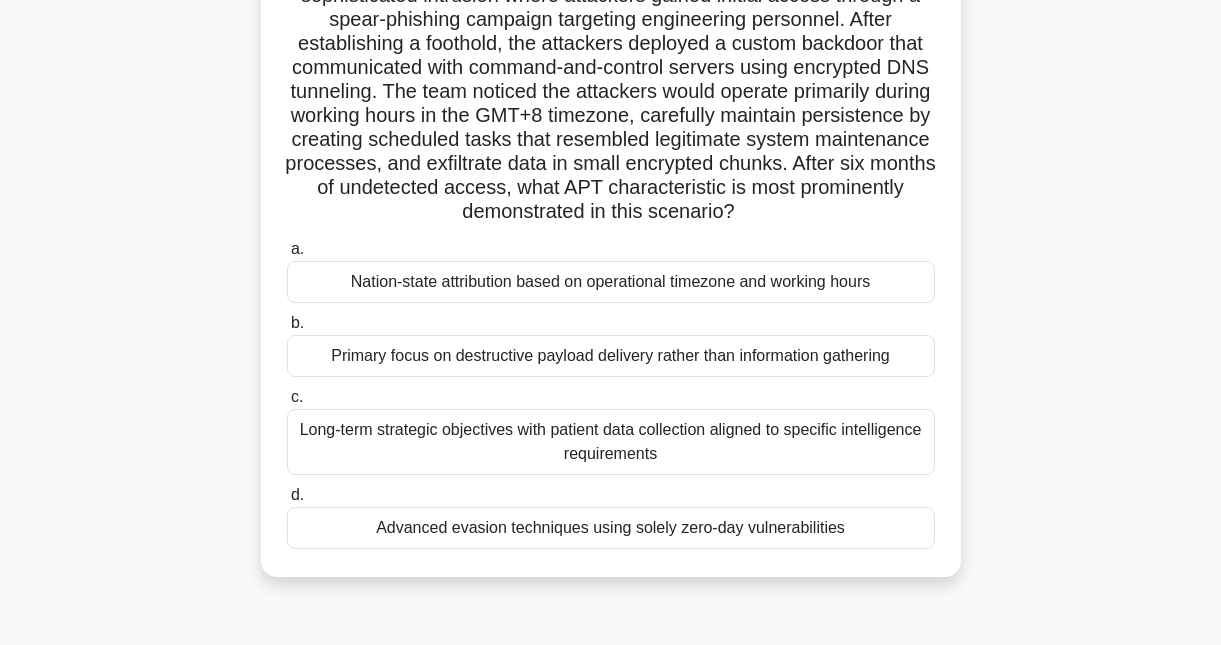 scroll, scrollTop: 189, scrollLeft: 0, axis: vertical 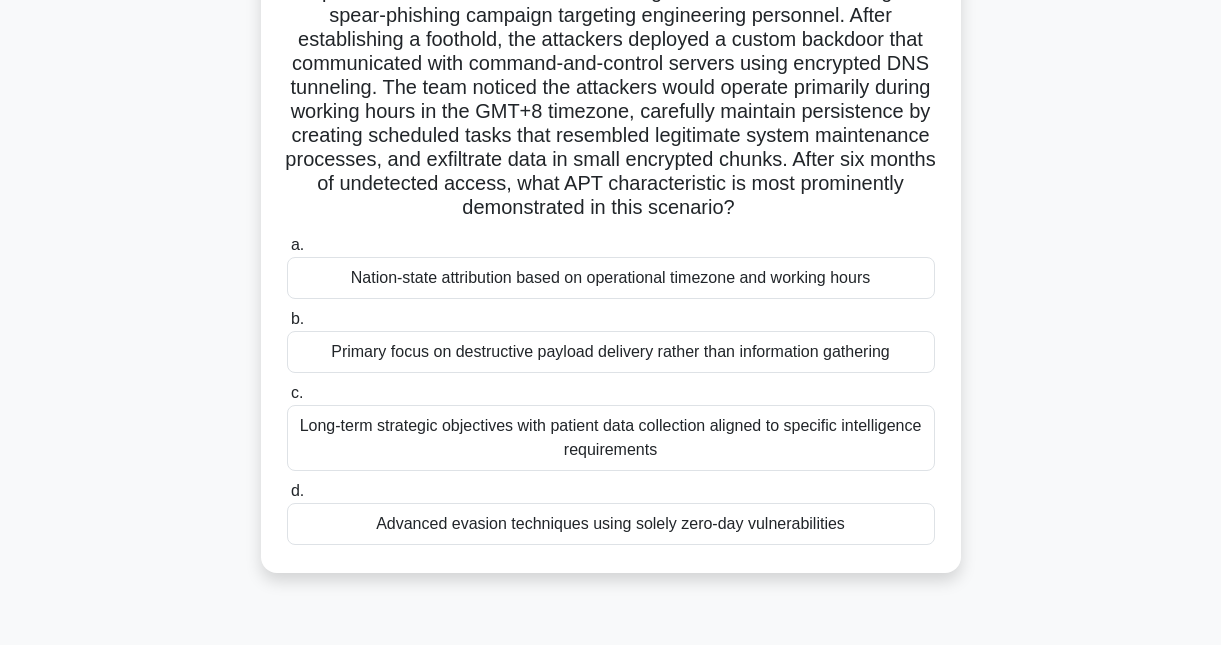 click on "Long-term strategic objectives with patient data collection aligned to specific intelligence requirements" at bounding box center (611, 438) 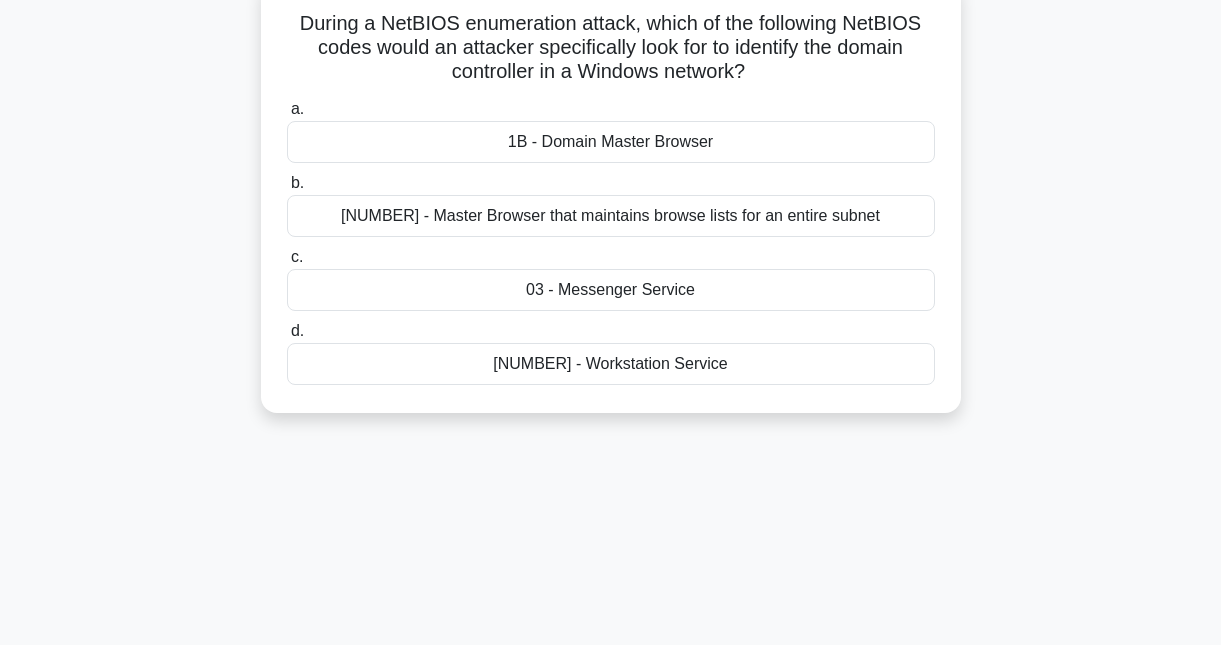scroll, scrollTop: 0, scrollLeft: 0, axis: both 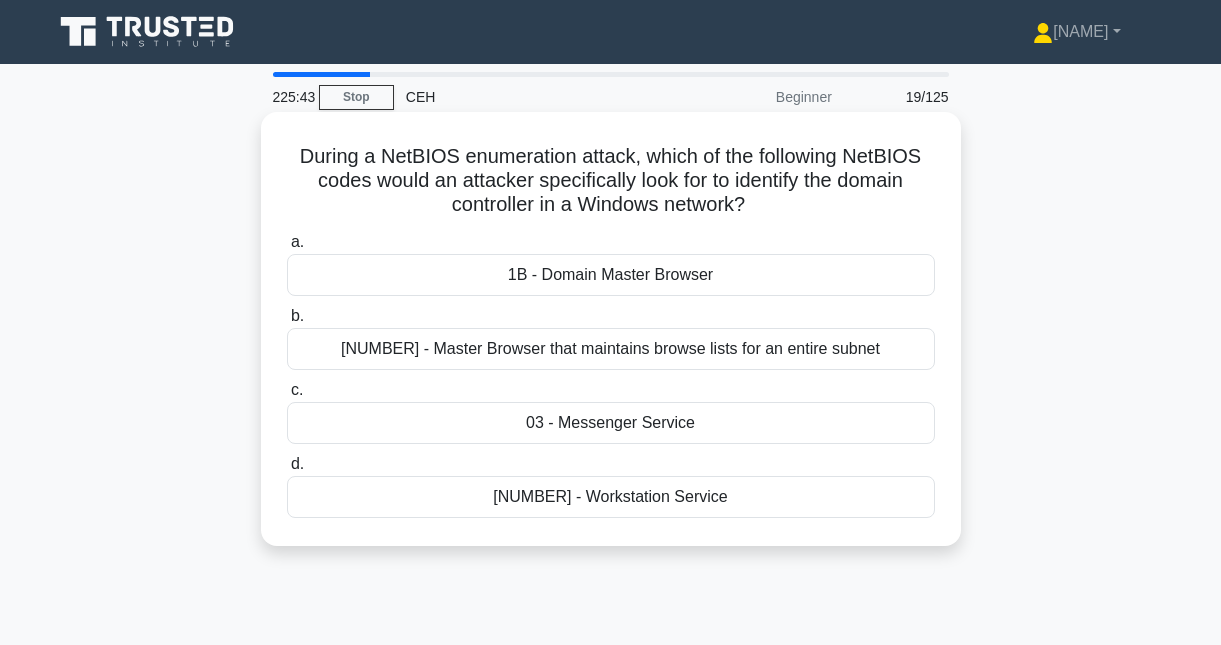 click on "[NUMBER] - Master Browser that maintains browse lists for an entire subnet" at bounding box center (611, 349) 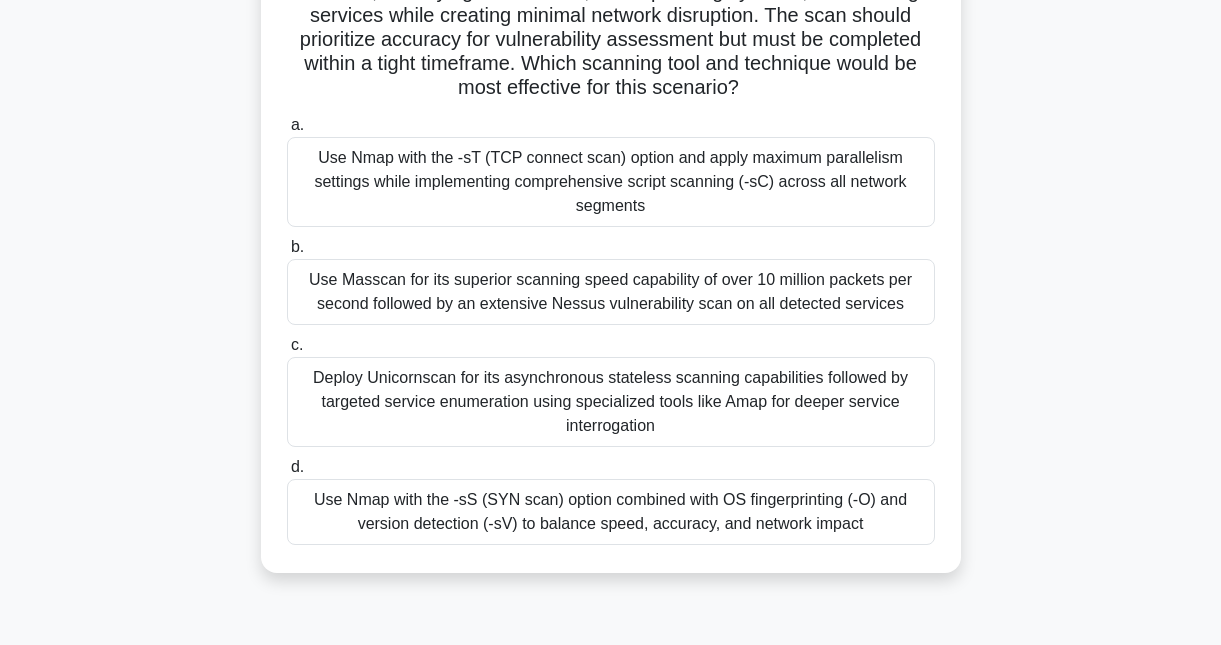 scroll, scrollTop: 267, scrollLeft: 0, axis: vertical 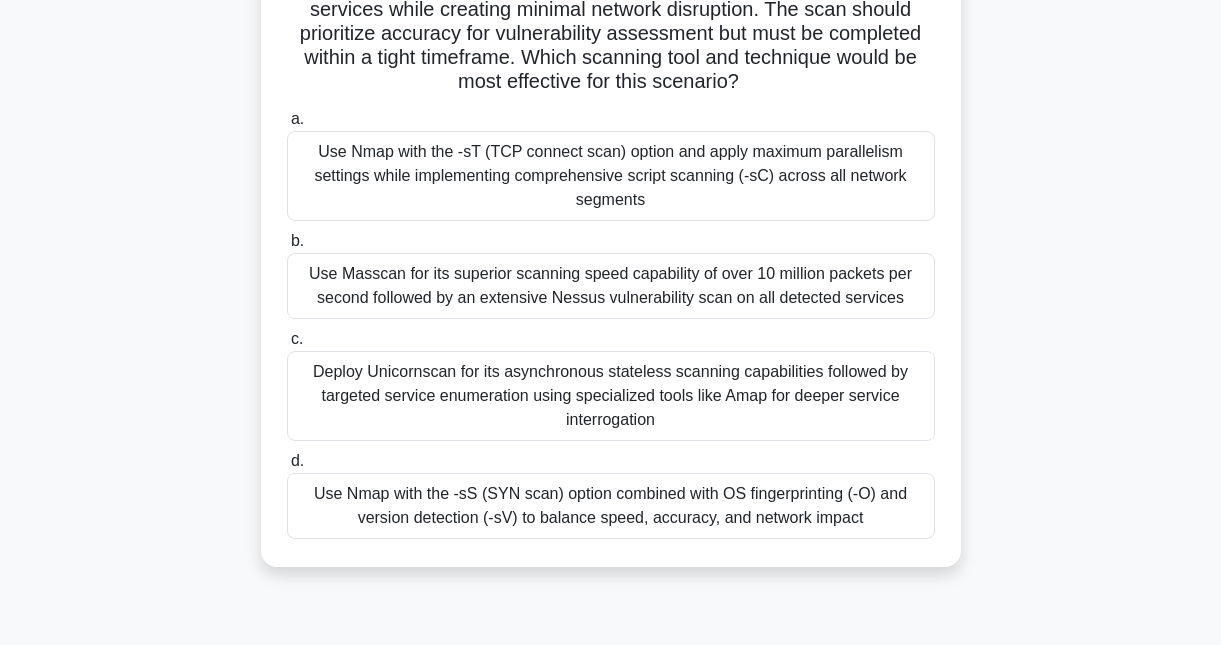 click on "Use Nmap with the -sS (SYN scan) option combined with OS fingerprinting (-O) and version detection (-sV) to balance speed, accuracy, and network impact" at bounding box center [611, 506] 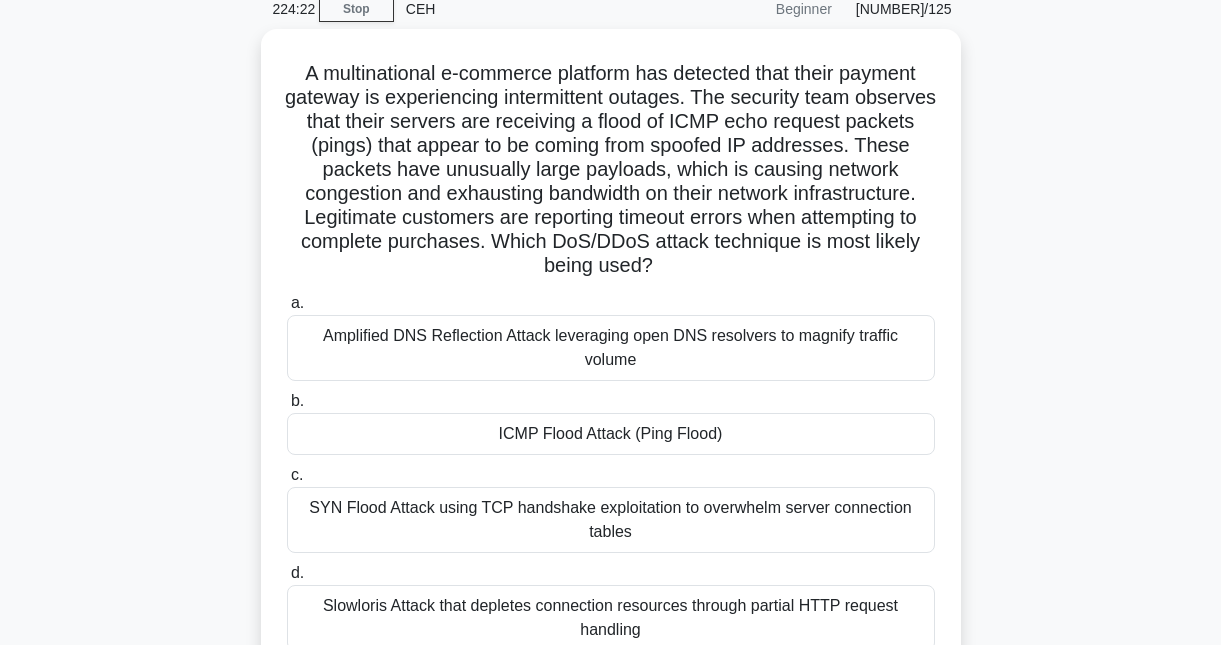 scroll, scrollTop: 109, scrollLeft: 0, axis: vertical 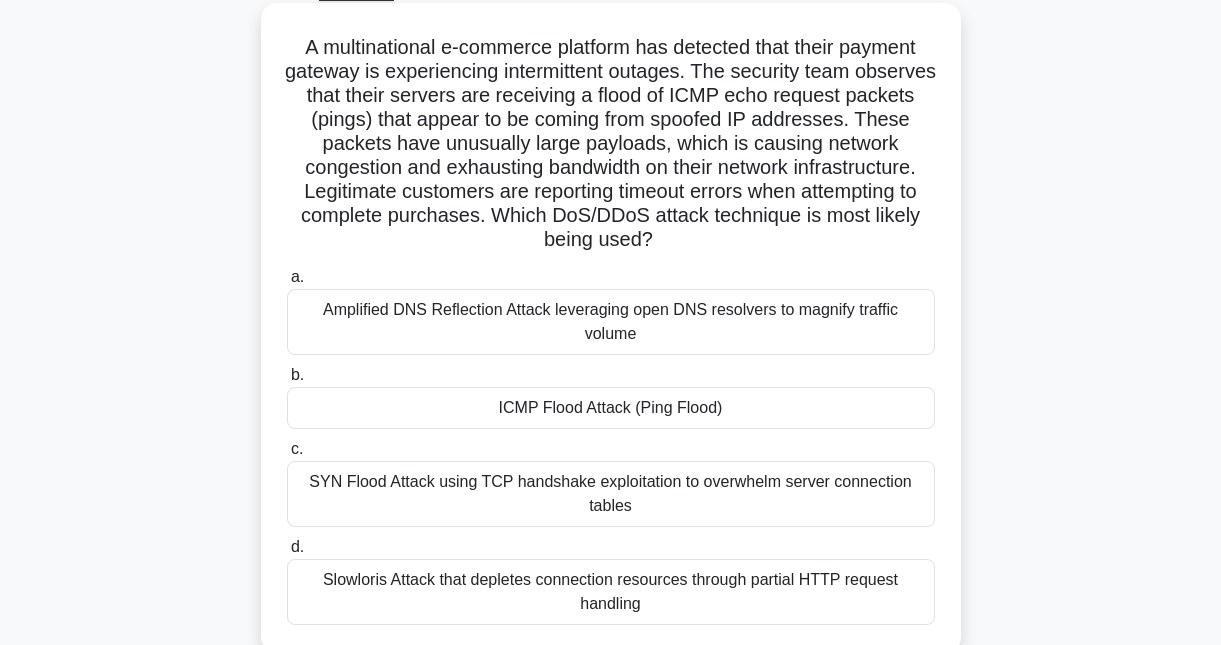 click on "ICMP Flood Attack (Ping Flood)" at bounding box center [611, 408] 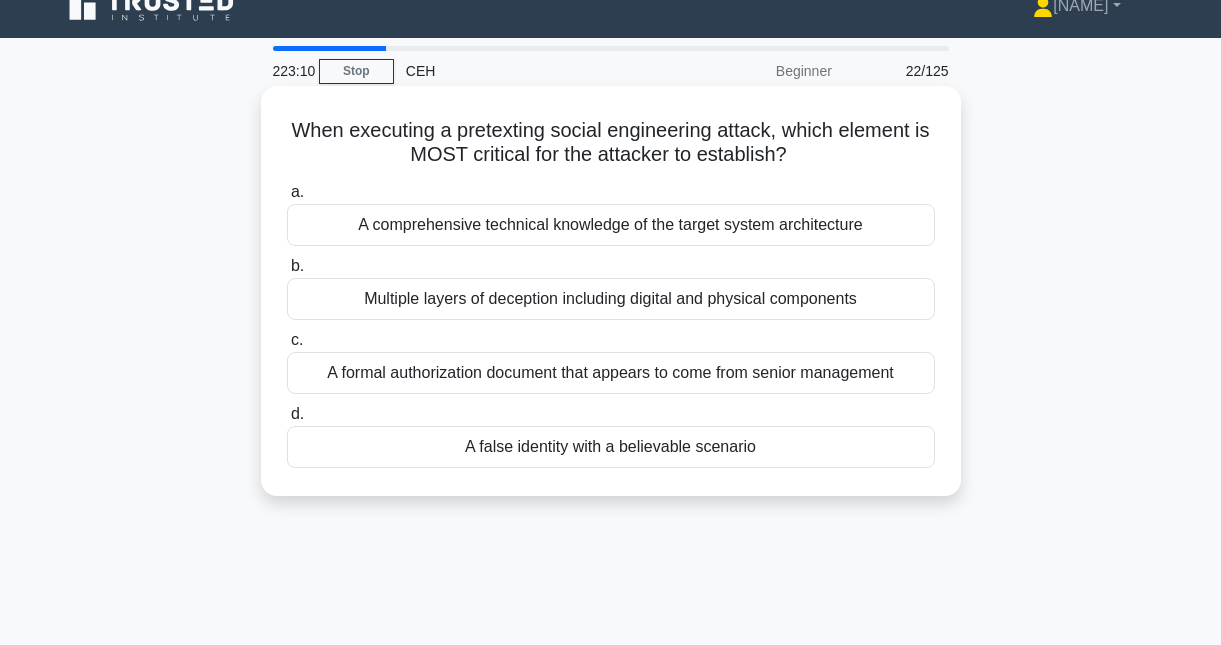 scroll, scrollTop: 29, scrollLeft: 0, axis: vertical 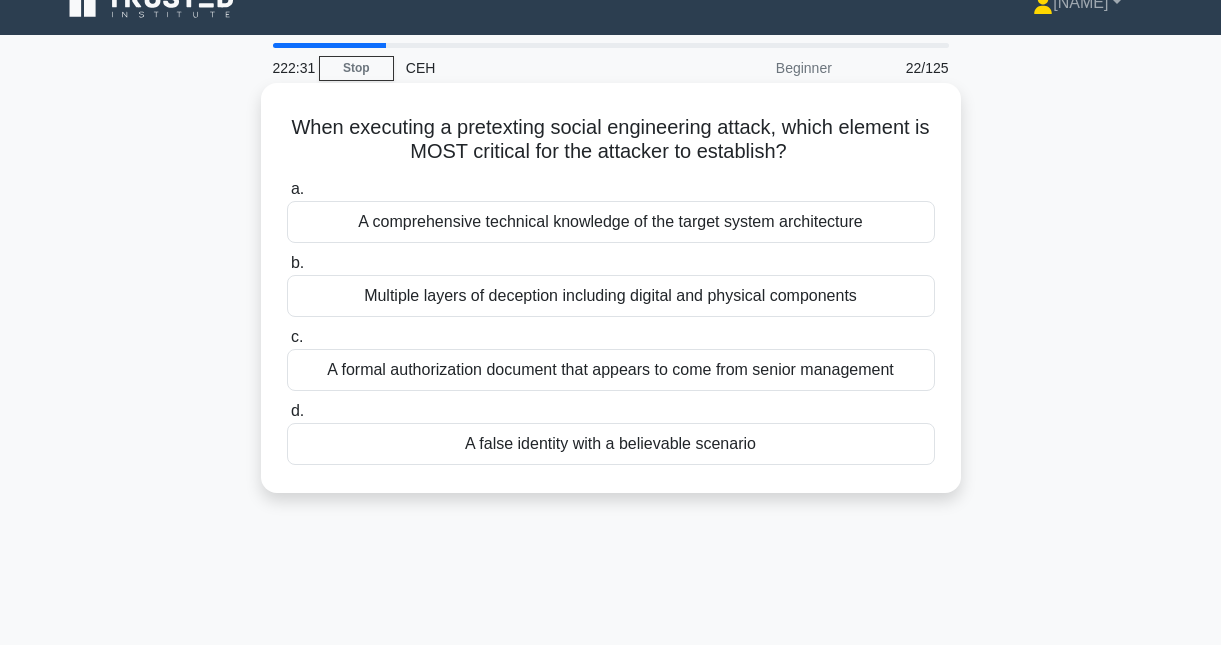 click on "A comprehensive technical knowledge of the target system architecture" at bounding box center (611, 222) 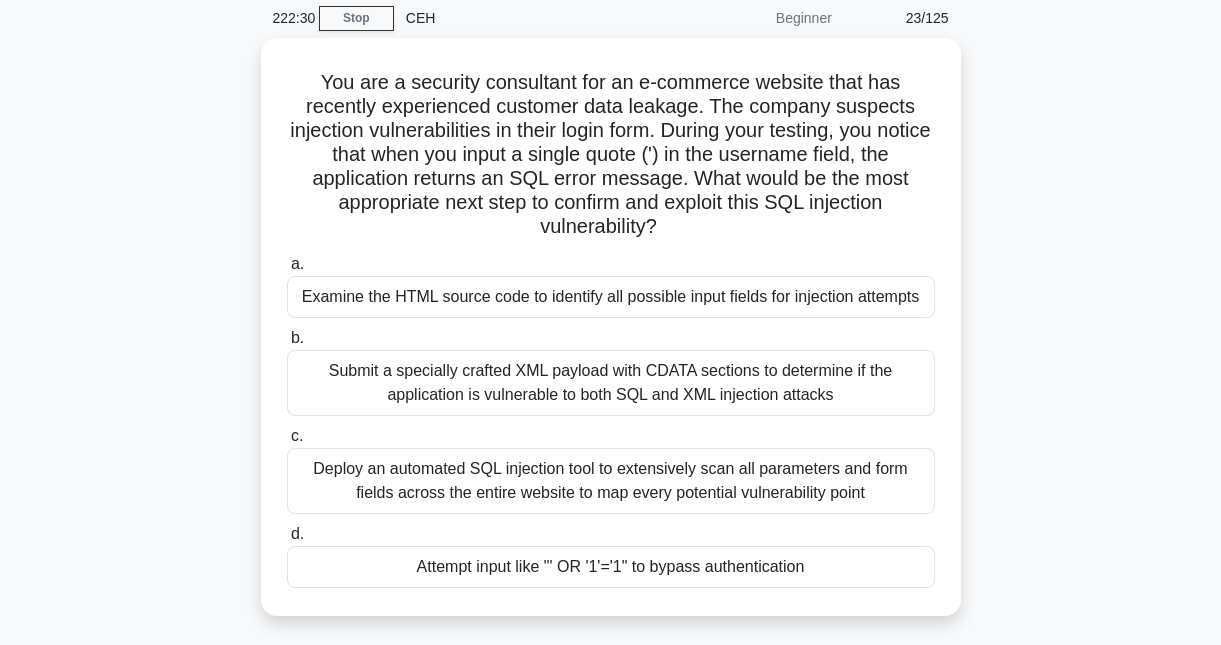 scroll, scrollTop: 109, scrollLeft: 0, axis: vertical 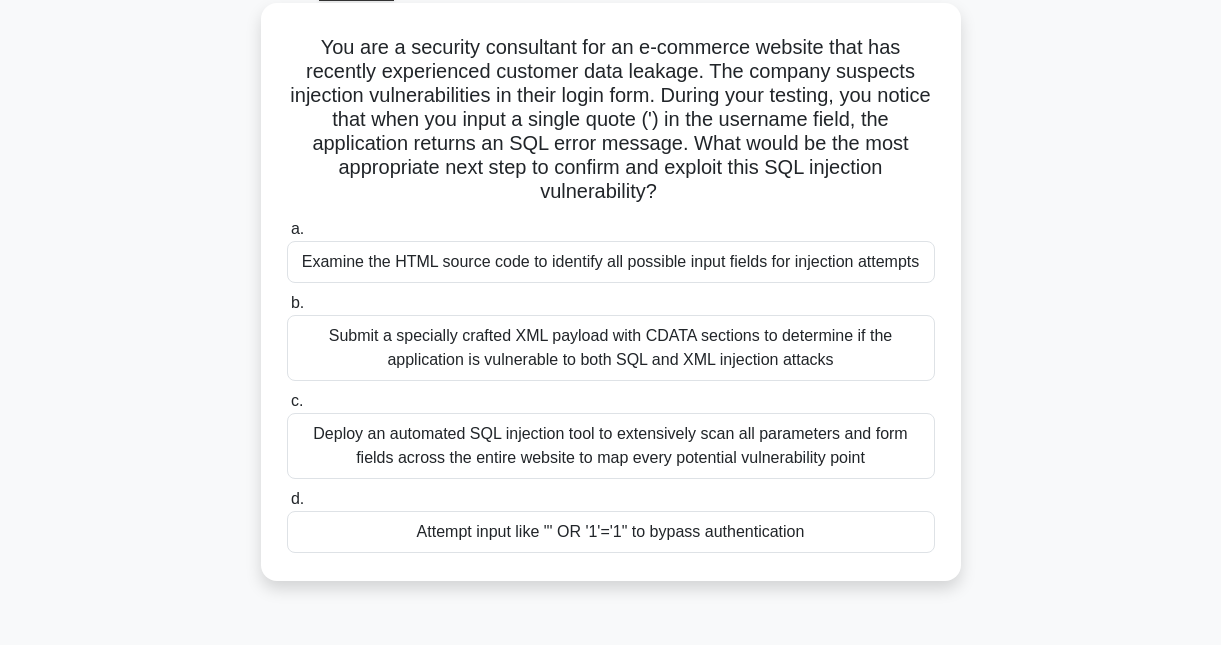 click on "Attempt input like "' OR '1'='1" to bypass authentication" at bounding box center (611, 532) 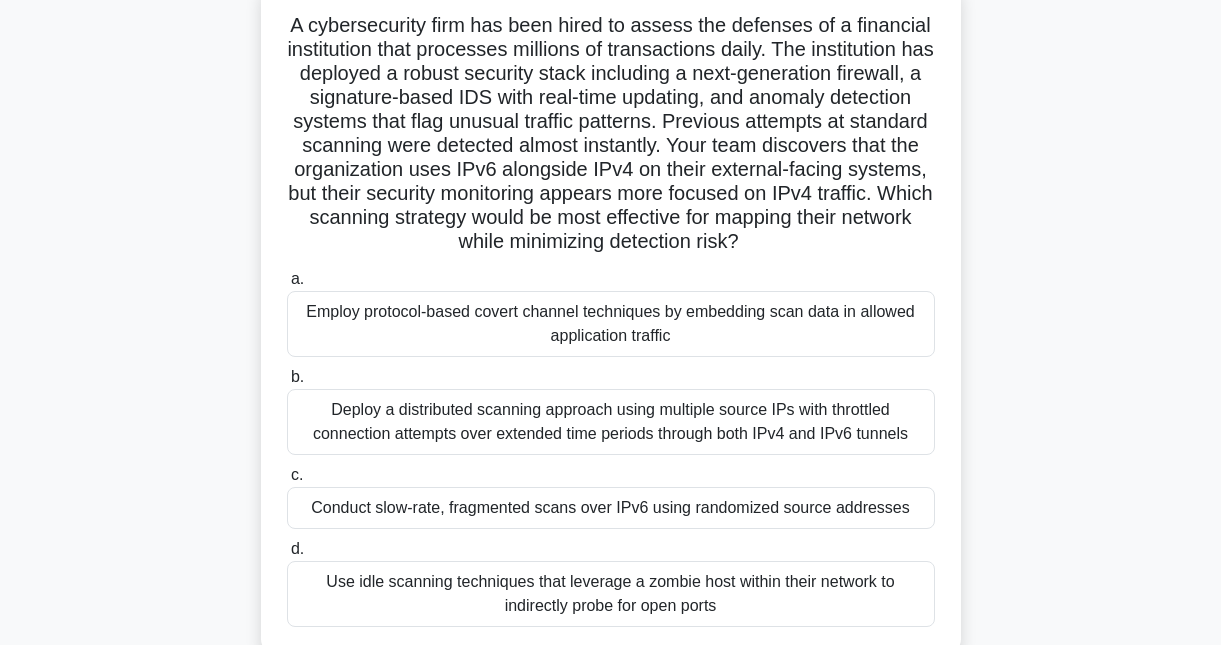 scroll, scrollTop: 133, scrollLeft: 0, axis: vertical 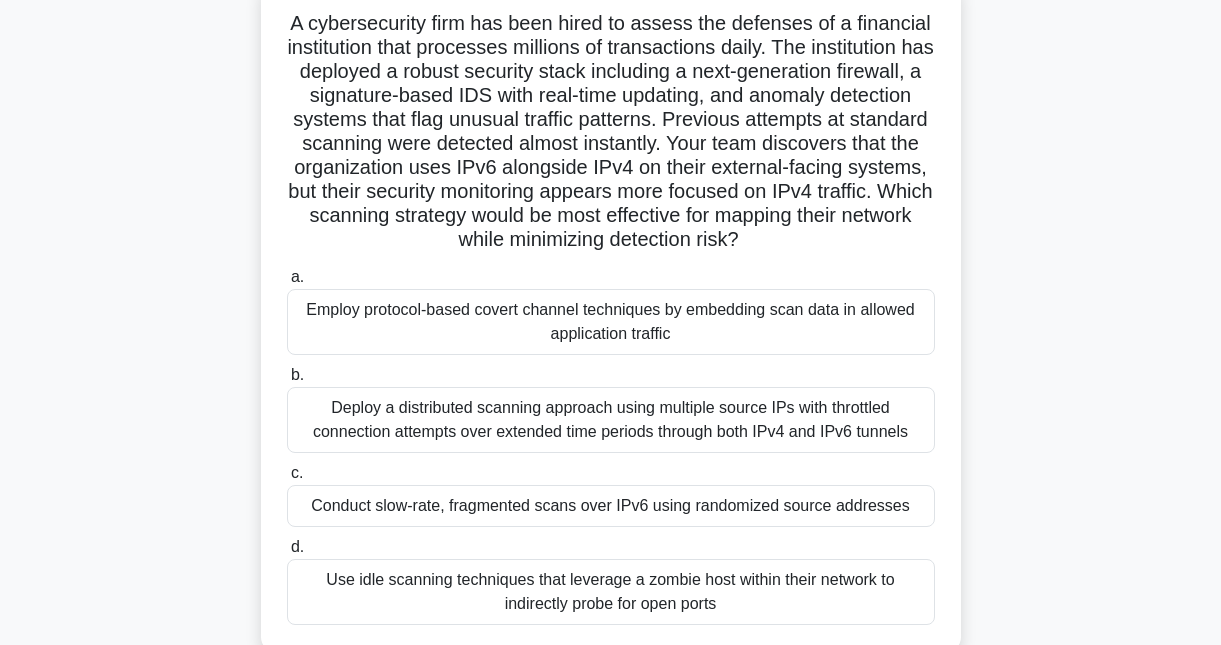 click on "Use idle scanning techniques that leverage a zombie host within their network to indirectly probe for open ports" at bounding box center (611, 592) 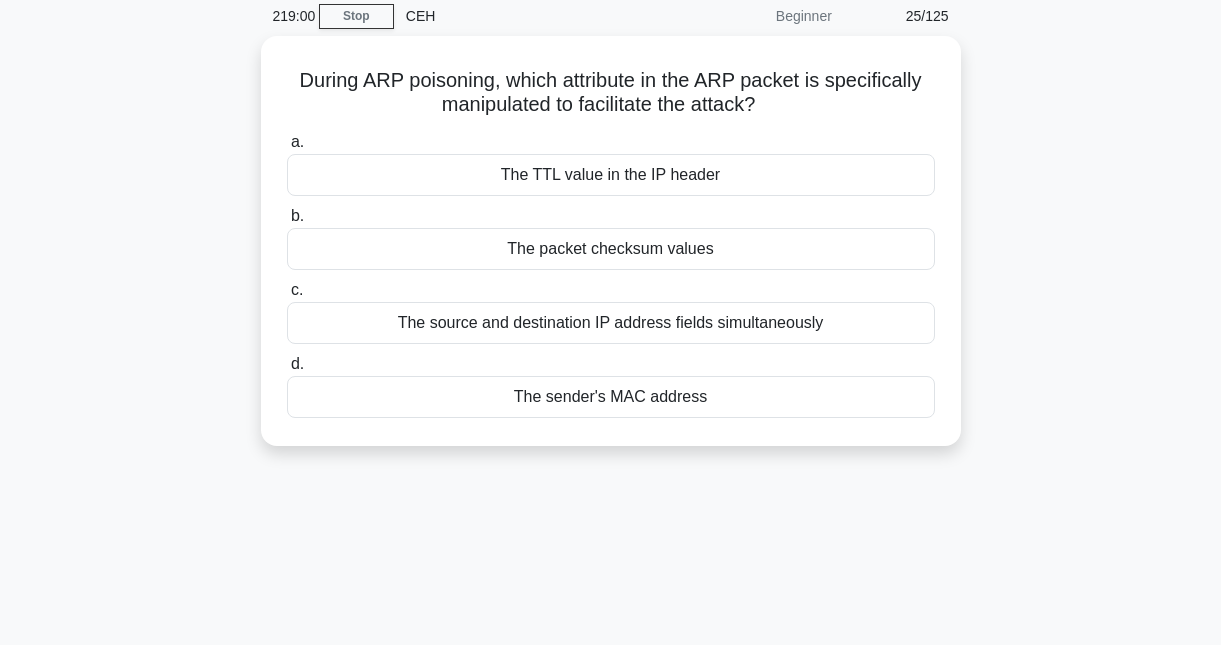 scroll, scrollTop: 0, scrollLeft: 0, axis: both 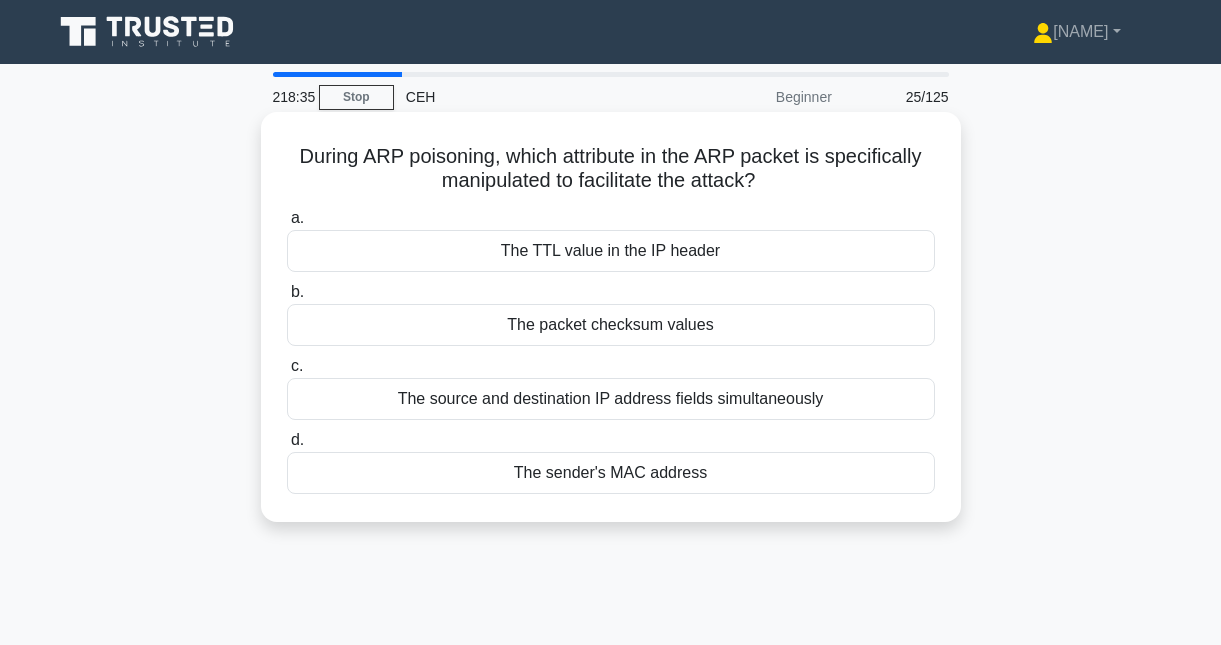 click on "The source and destination IP address fields simultaneously" at bounding box center [611, 399] 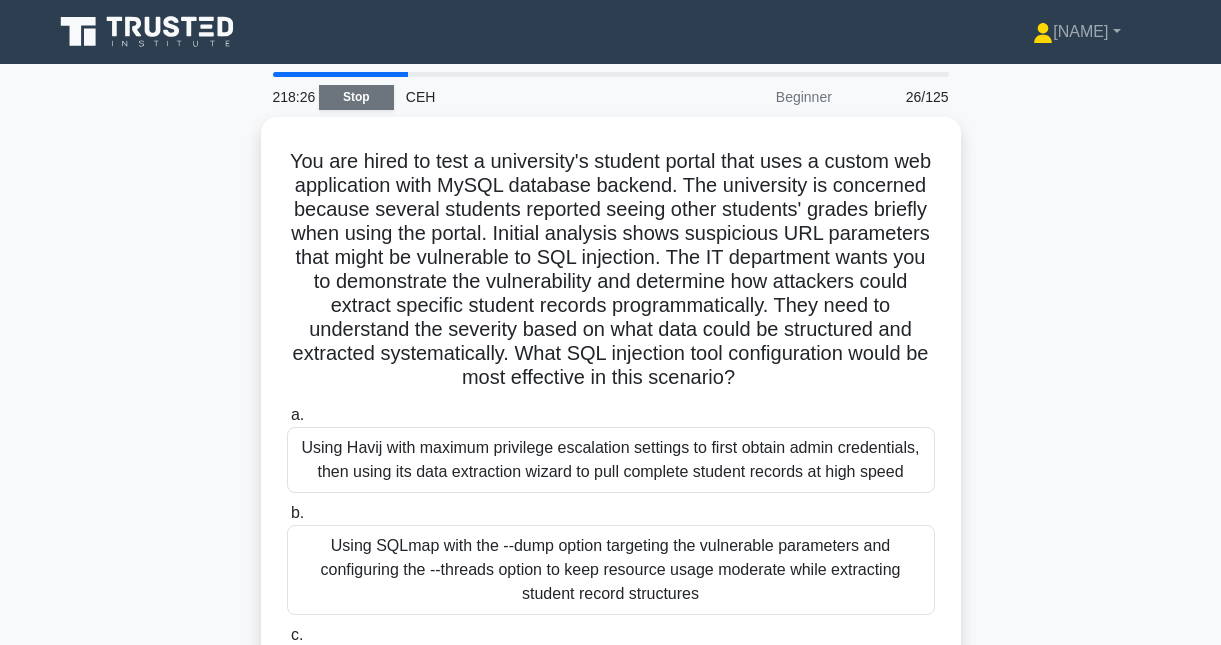 click on "Stop" at bounding box center (356, 97) 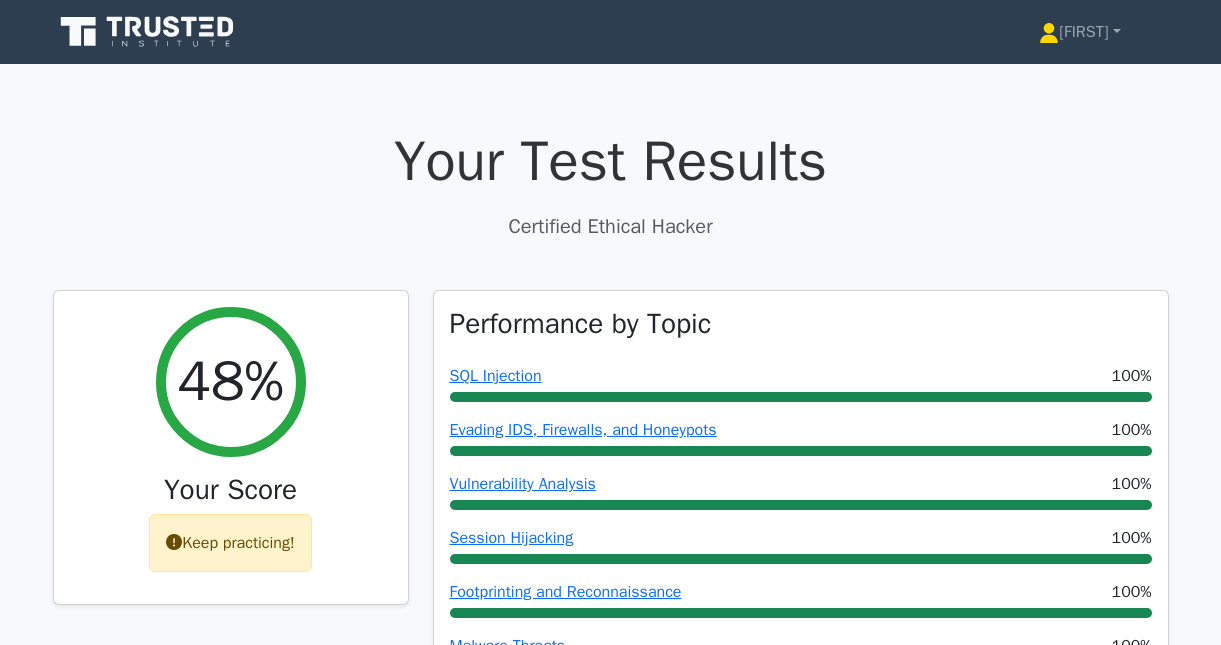 scroll, scrollTop: 0, scrollLeft: 0, axis: both 